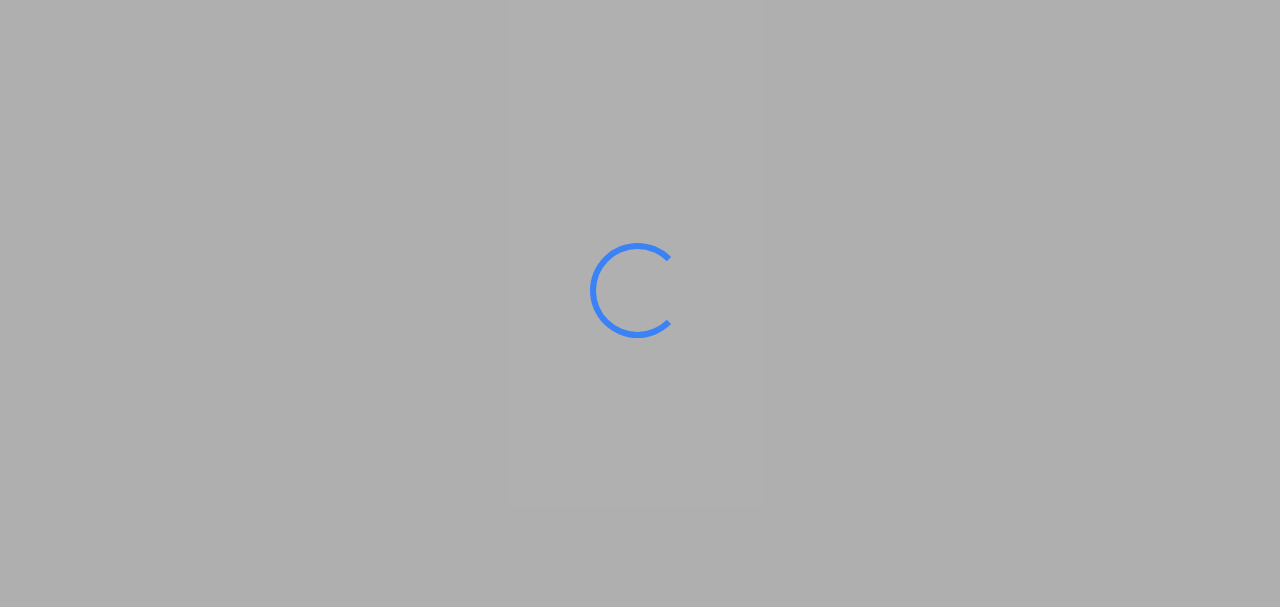 scroll, scrollTop: 0, scrollLeft: 0, axis: both 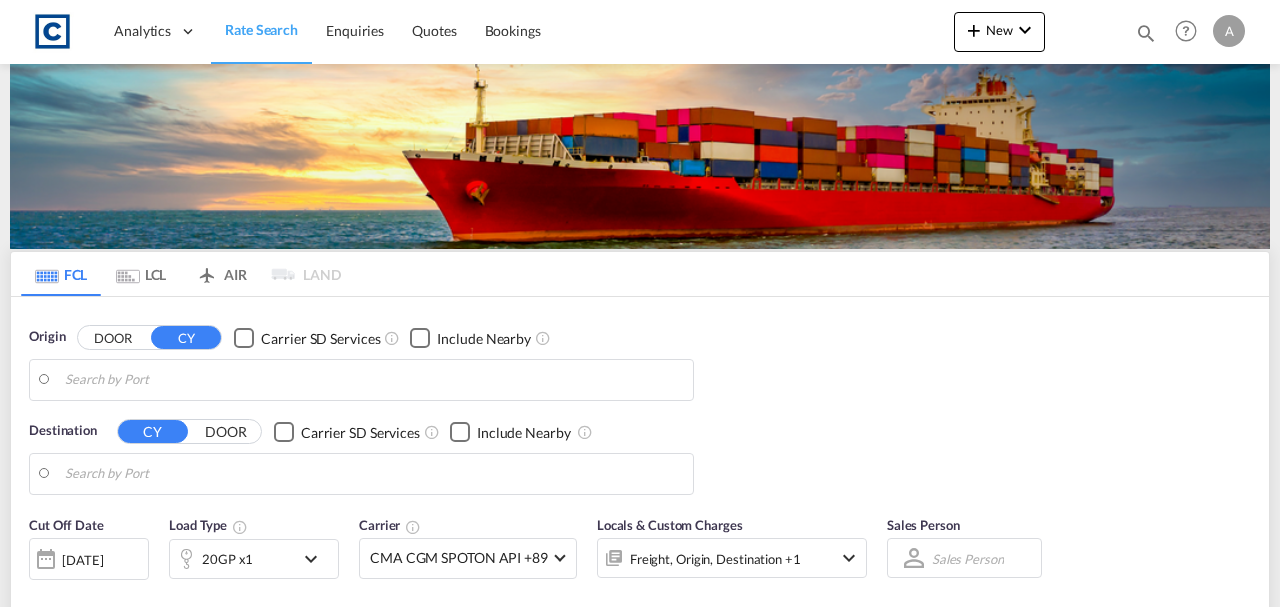 type on "GB-GL13, Stroud" 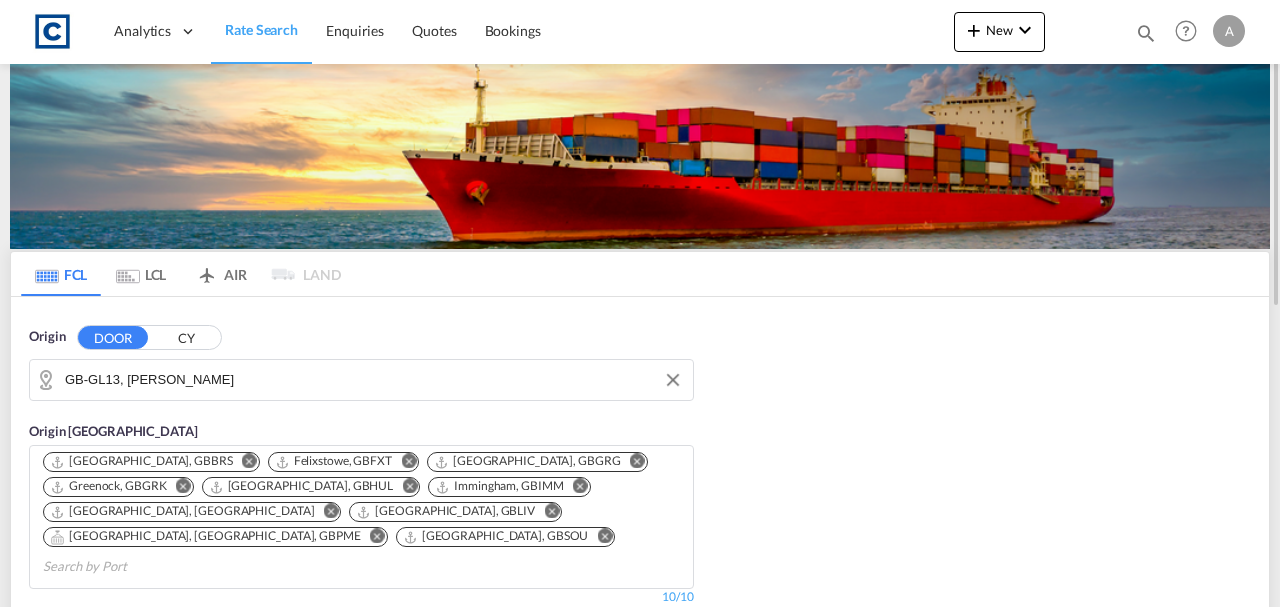 click on "GB-GL13, Stroud" at bounding box center [374, 380] 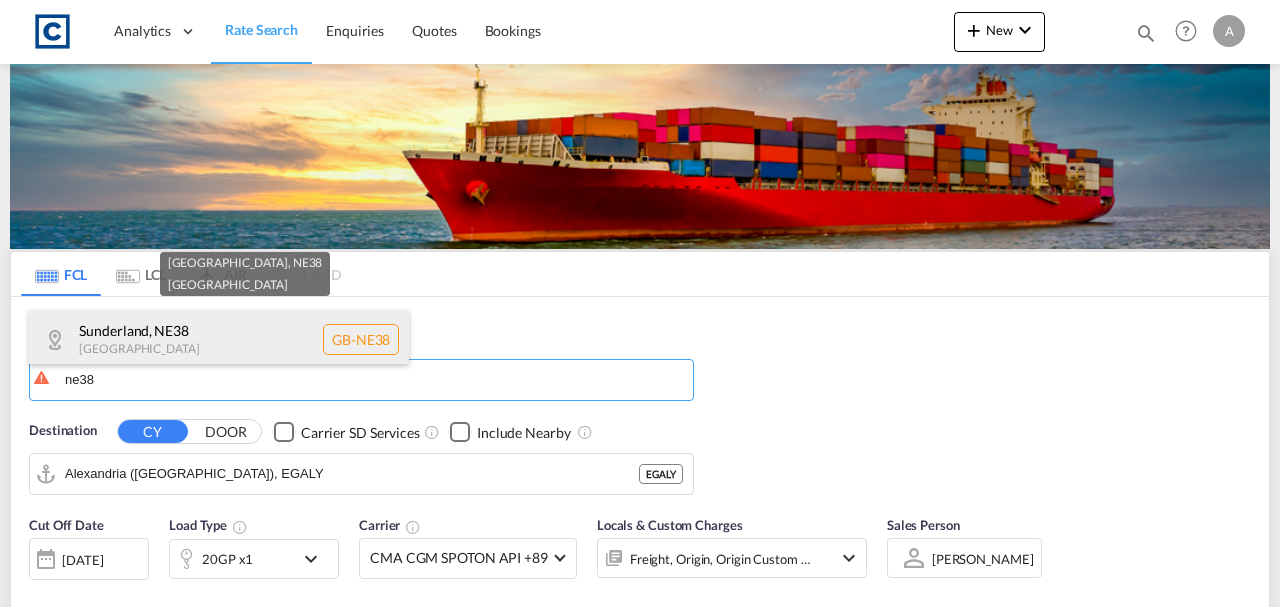 click on "Sunderland ,
NE38
United Kingdom
GB-NE38" at bounding box center [219, 340] 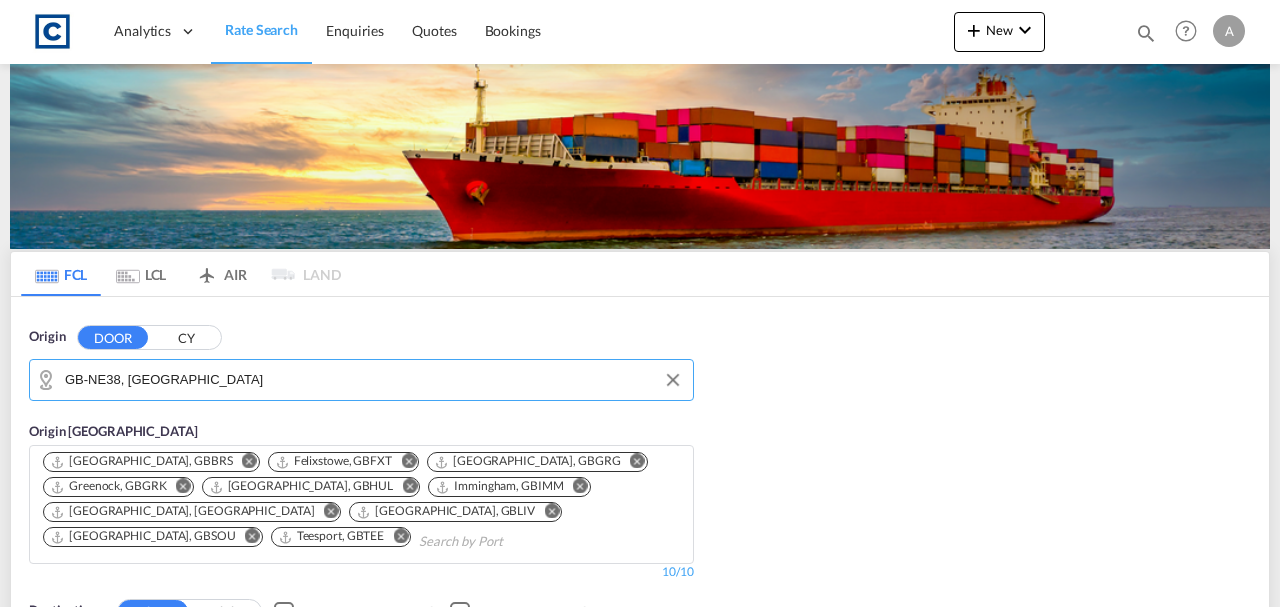 scroll, scrollTop: 266, scrollLeft: 0, axis: vertical 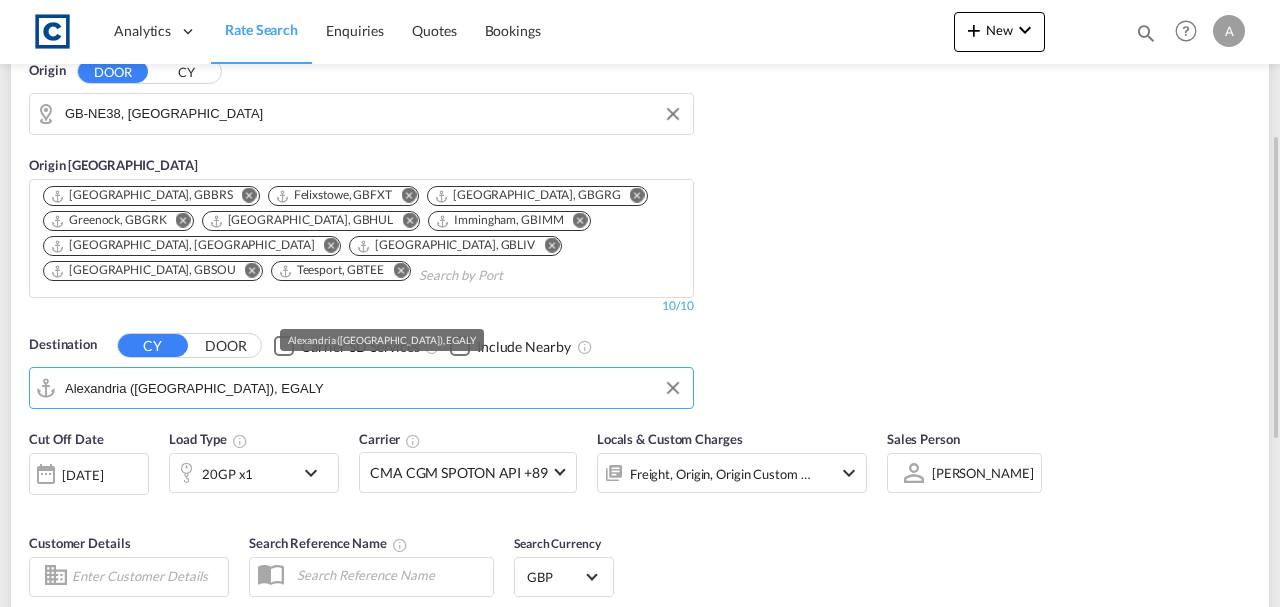 click on "Alexandria (El Iskandariya), EGALY" at bounding box center (374, 393) 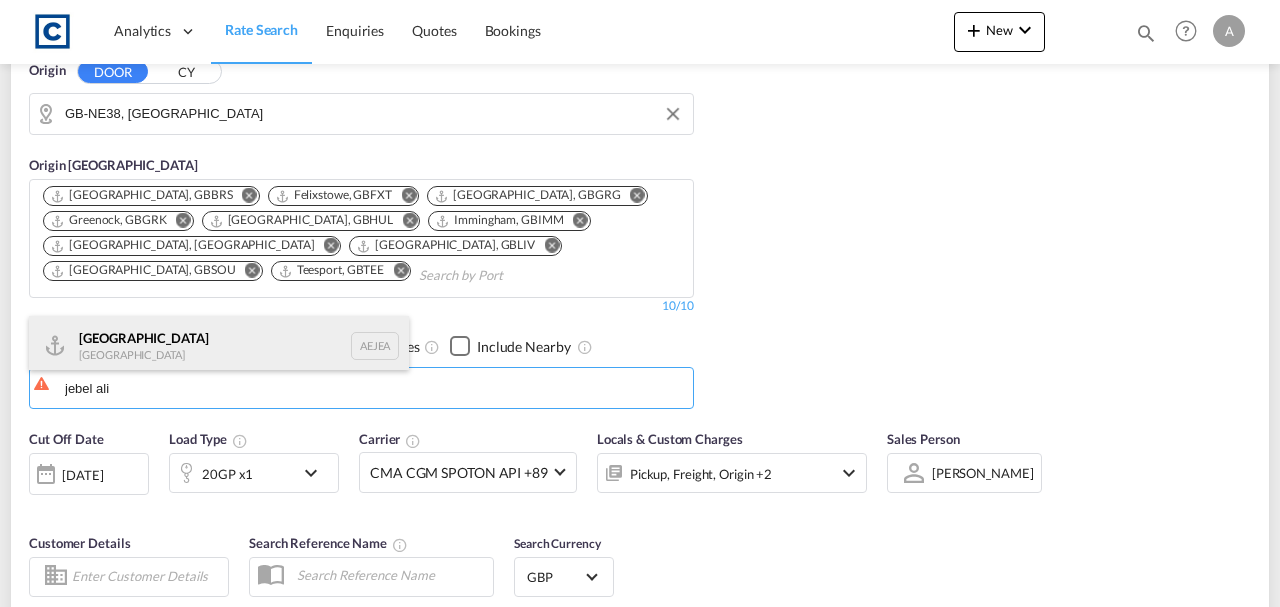 click on "Jebel Ali
United Arab Emirates
AEJEA" at bounding box center [219, 346] 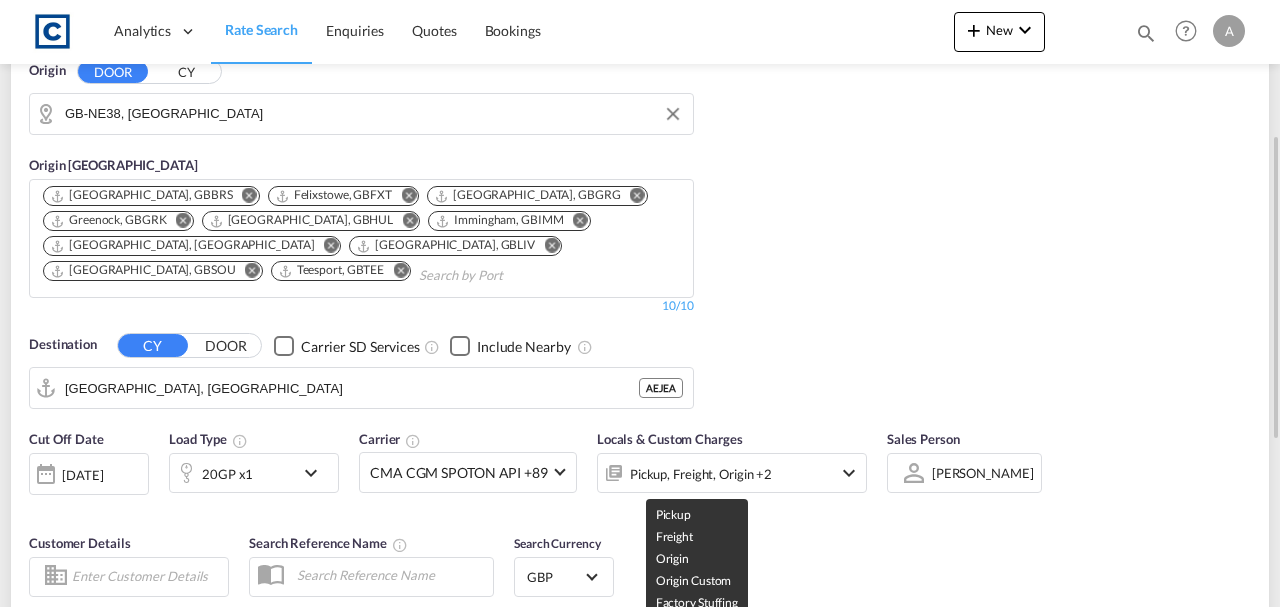 click on "Pickup,  Freight,  Origin +2" at bounding box center [701, 474] 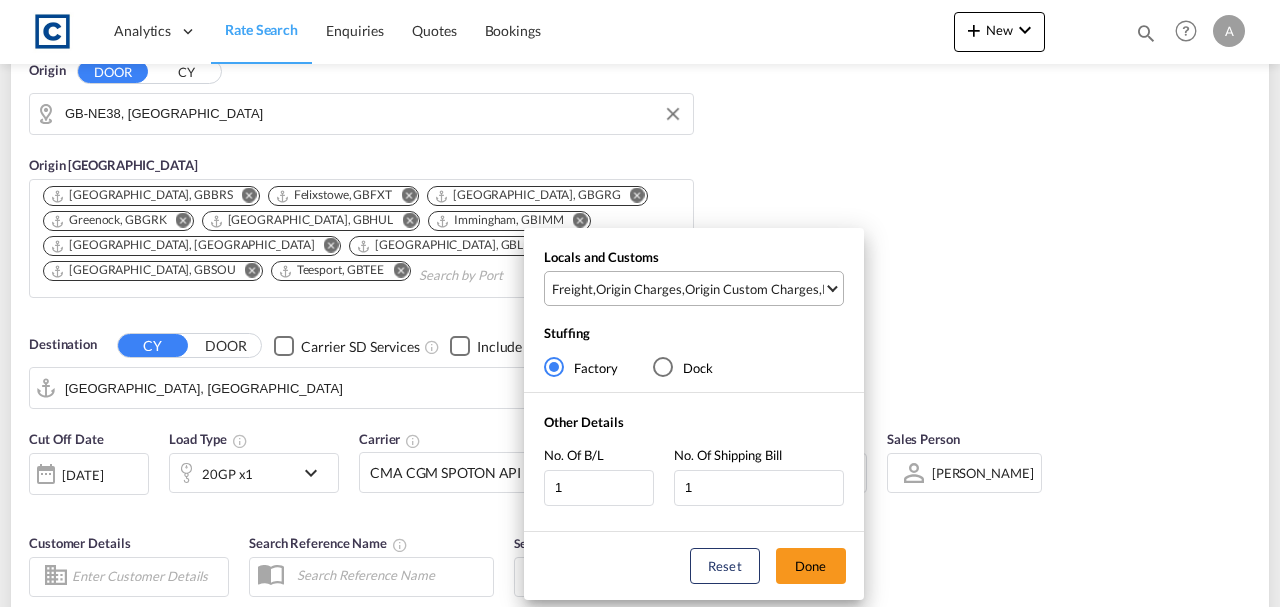 click on "Origin Custom Charges" at bounding box center [752, 289] 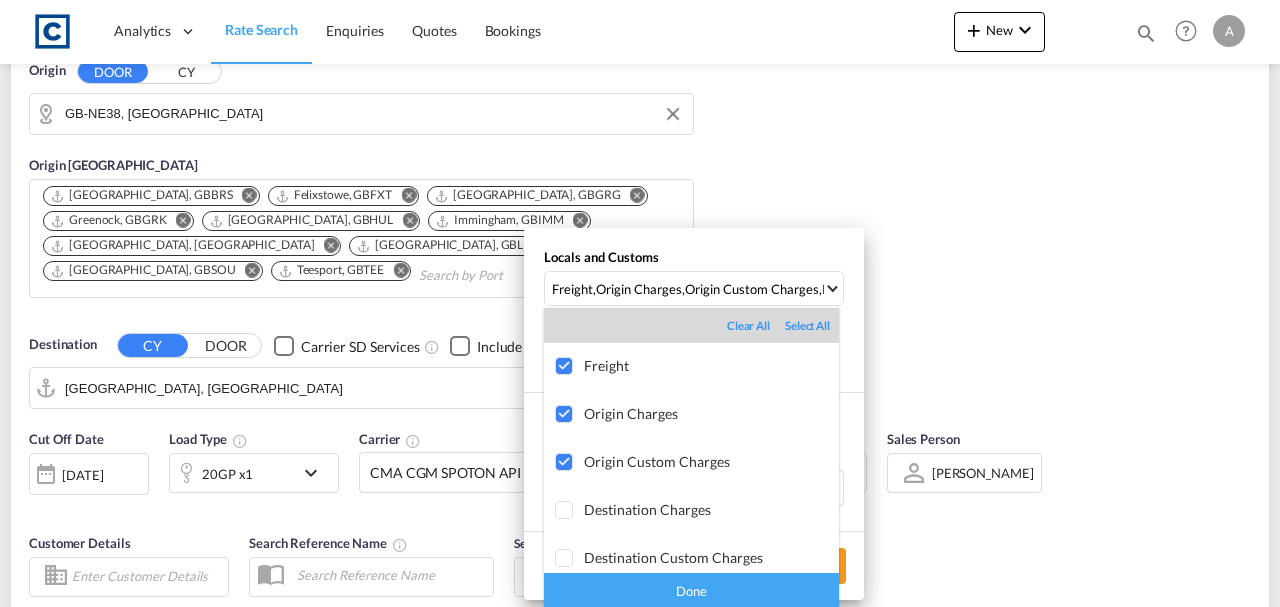 click on "Done" at bounding box center (691, 590) 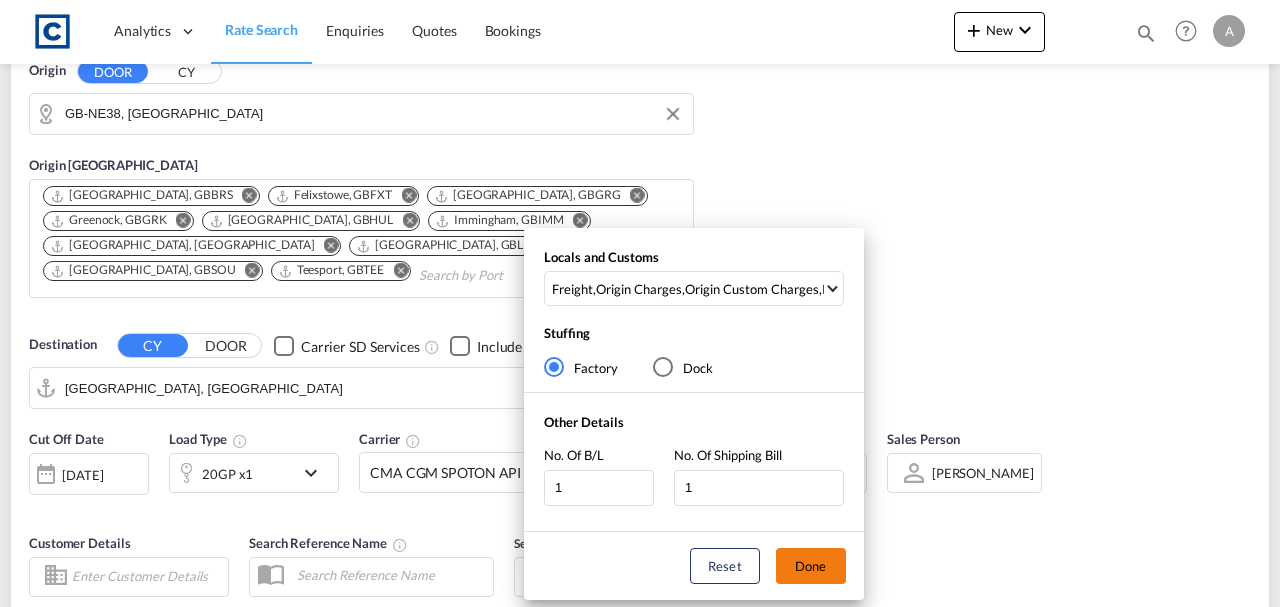 click on "Done" at bounding box center [811, 566] 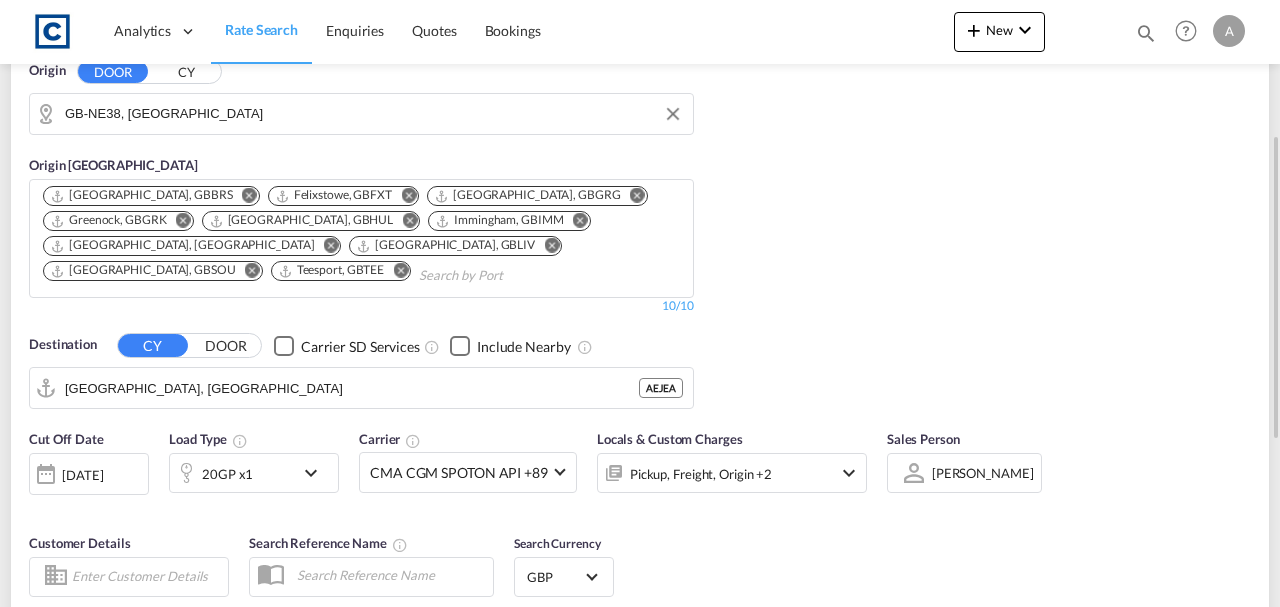 click on "Cut Off Date
09 Jul 2025 09/07/2025   Load Type
20GP x1
Carrier
CMA CGM SPOTON API +89   Online Rates 8
All  (33) CMA CGM SPOTON API
CMACGM API (Contract)
COSCO SynconHub
Freight Smart OOCL
Hapag-Lloyd Spot
Hyundai Merchant Marine (HMM) spot
Maersk Spot
ONE Quote
Anco Trans
BOLD
Cardinal
Carotrans
Cosco Synconhub Spot
ECU Worldwide
Evergreen Spot
EZ ZIM
GLOBELINK SPOT
Hapag-Lloyd Quick Quotes
HLS
Logisber Haulage
MY MSC
NAAAI SPOT
NORDICON
Sealand
Sealand America spot
Sealand Asia spot
Sealand Europe spot
Shipco Transport
Shipco Transport
Transliner Maritime Pvt Ltd.
VANGUARD SPOT
WEC- DEEP SEA
WWA
Contract Rates 82
All  (82) 2M Alliance
Anco Trans
ANL
ANL Container Line
Arkas Line
Atlantic Container Lines
Australia National Line (ANL)
Baker Transport
BMC Line Shipping
BOLD
Borchard Lines Ltd
BUSCADOR
Cardinal
Cleve & Zonen
CMA CGM
CNC line under CMA CGM
Combiline
COSCO
DB GROUP
DKT" at bounding box center [640, 516] 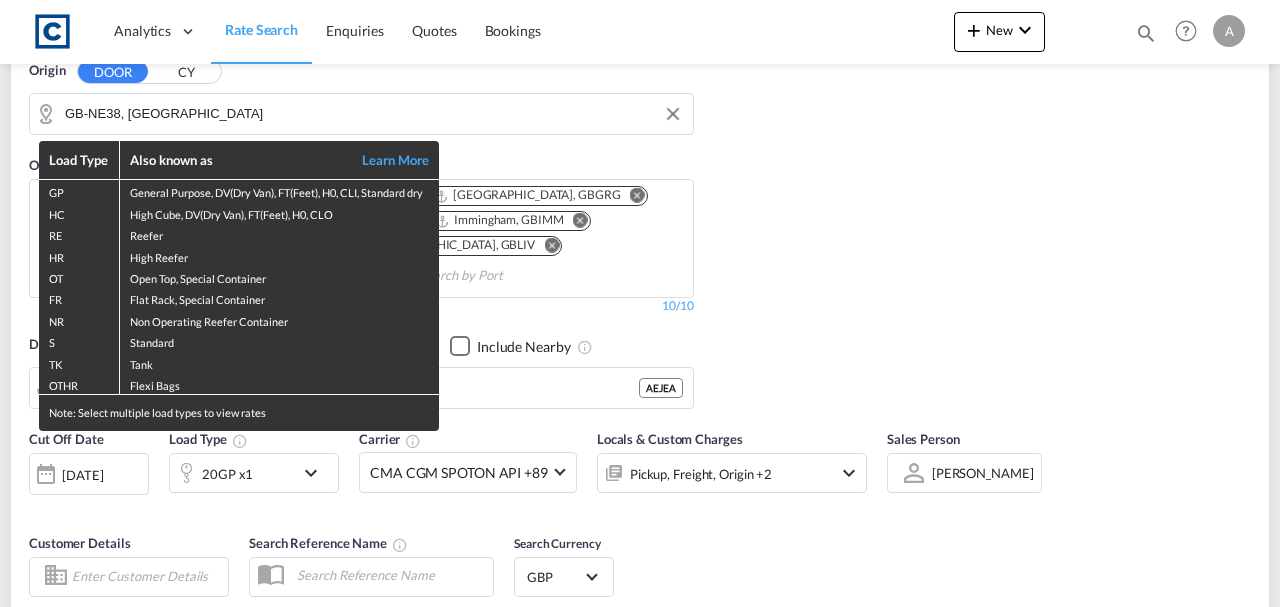 click on "Load Type Also known as Learn More GP
General Purpose, DV(Dry Van), FT(Feet), H0, CLI, Standard dry HC
High Cube, DV(Dry Van), FT(Feet), H0, CLO RE
Reefer HR
High Reefer OT
Open Top, Special Container FR
Flat Rack, Special Container NR
Non Operating Reefer Container S
Standard TK
Tank OTHR
Flexi Bags Note: Select multiple load types to view rates" at bounding box center [640, 303] 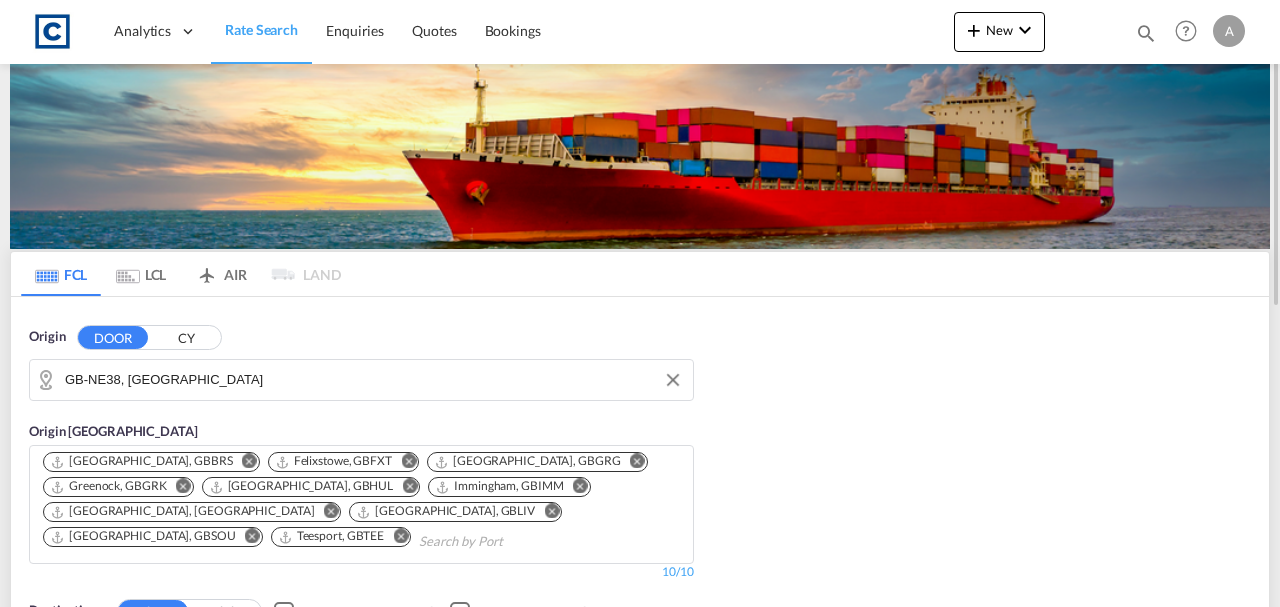 scroll, scrollTop: 466, scrollLeft: 0, axis: vertical 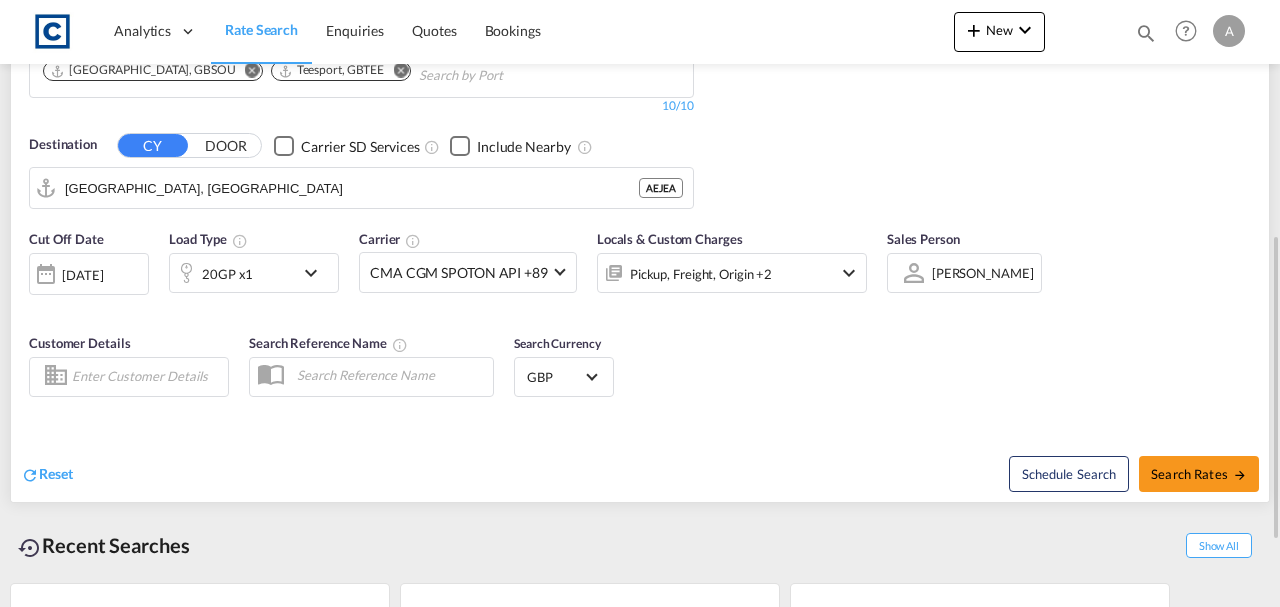 click on "Pickup,  Freight,  Origin +2" at bounding box center (705, 273) 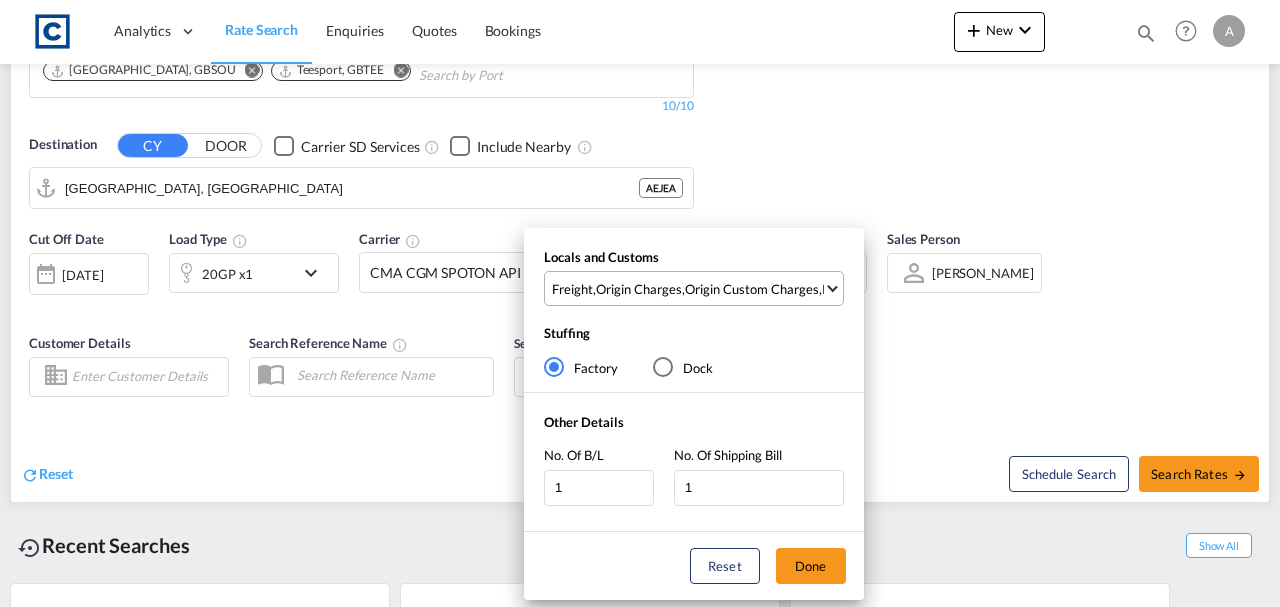drag, startPoint x: 790, startPoint y: 310, endPoint x: 790, endPoint y: 298, distance: 12 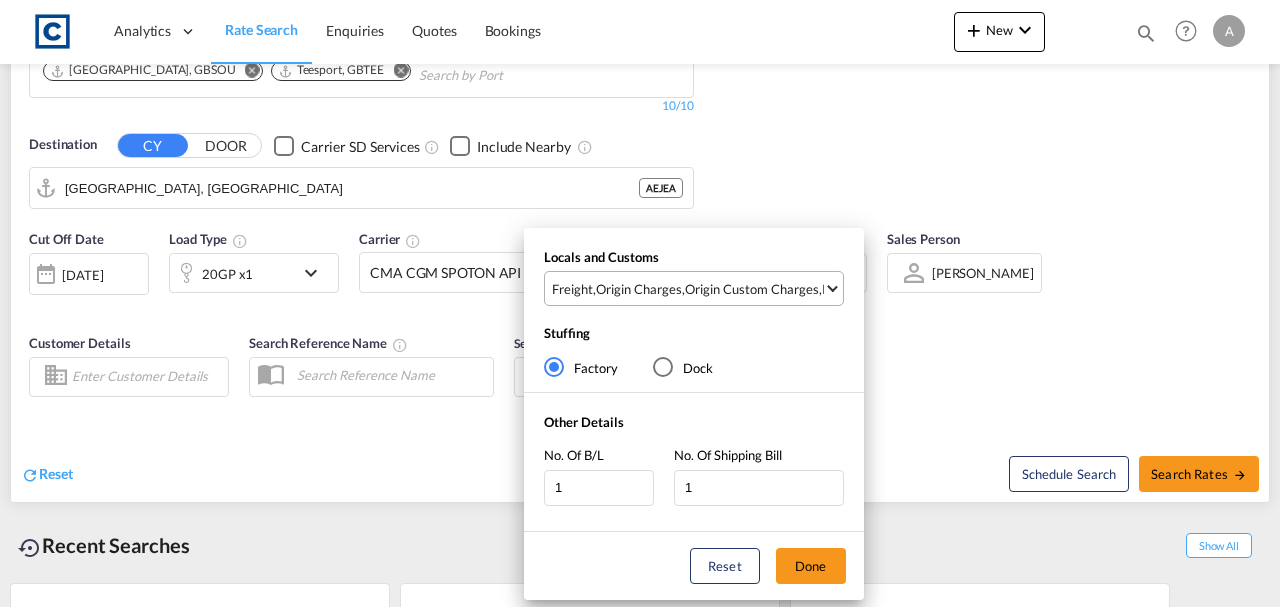 click on "Origin Custom Charges" at bounding box center [752, 289] 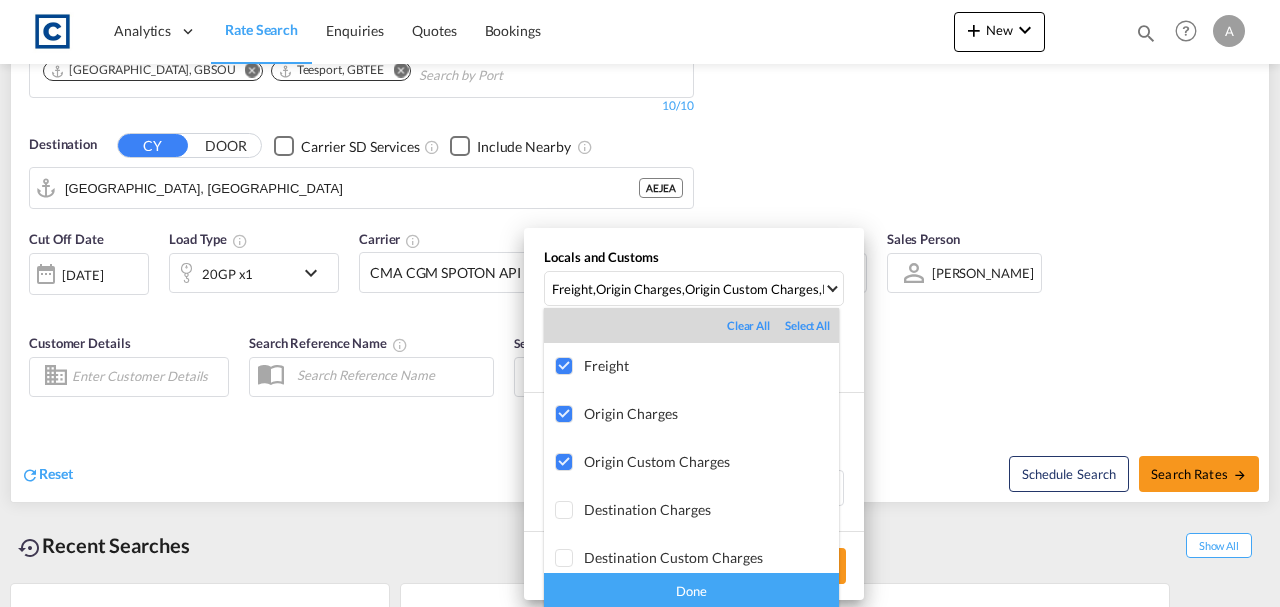 drag, startPoint x: 765, startPoint y: 588, endPoint x: 794, endPoint y: 580, distance: 30.083218 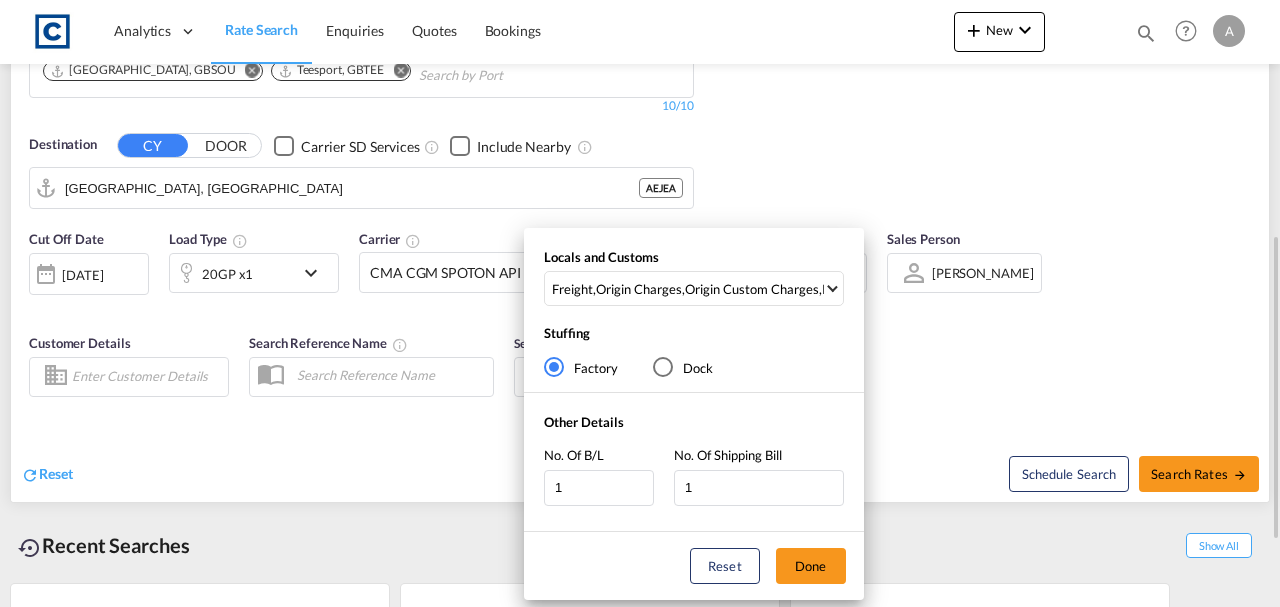 click on "Done" at bounding box center (811, 566) 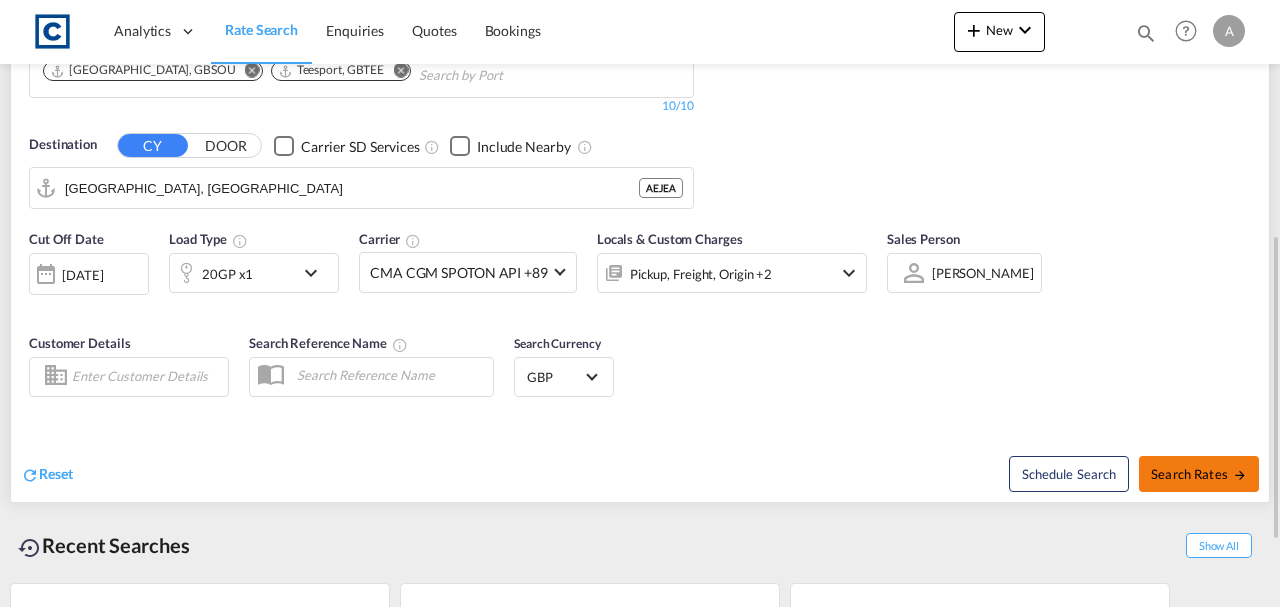click on "Search Rates" at bounding box center (1199, 474) 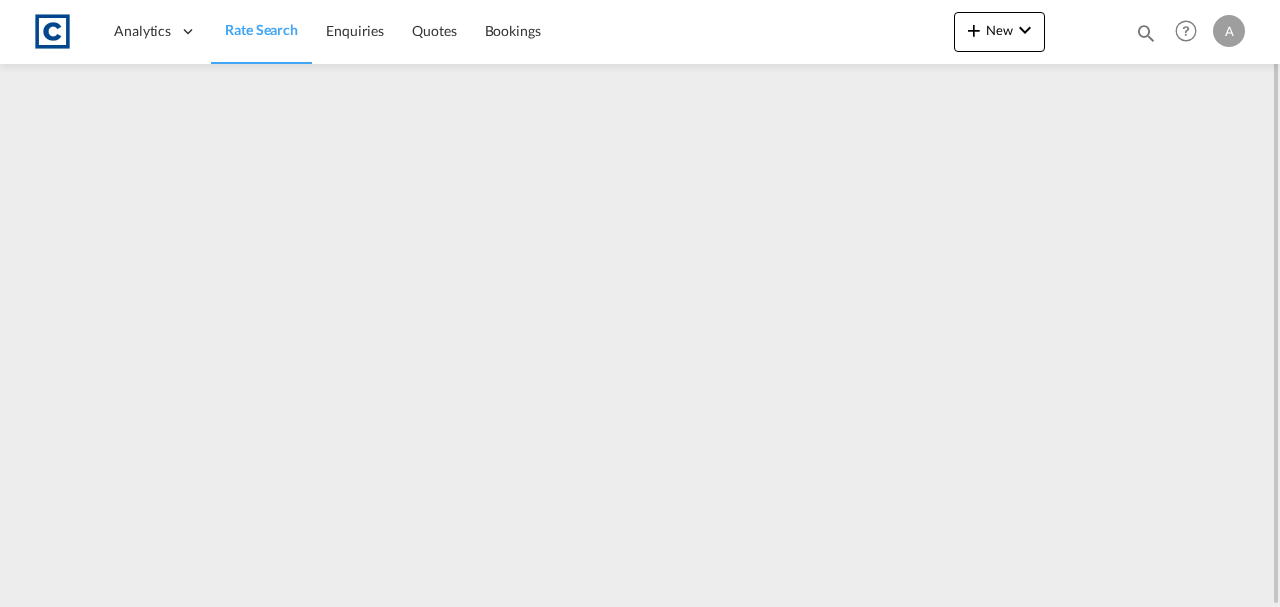 scroll, scrollTop: 0, scrollLeft: 0, axis: both 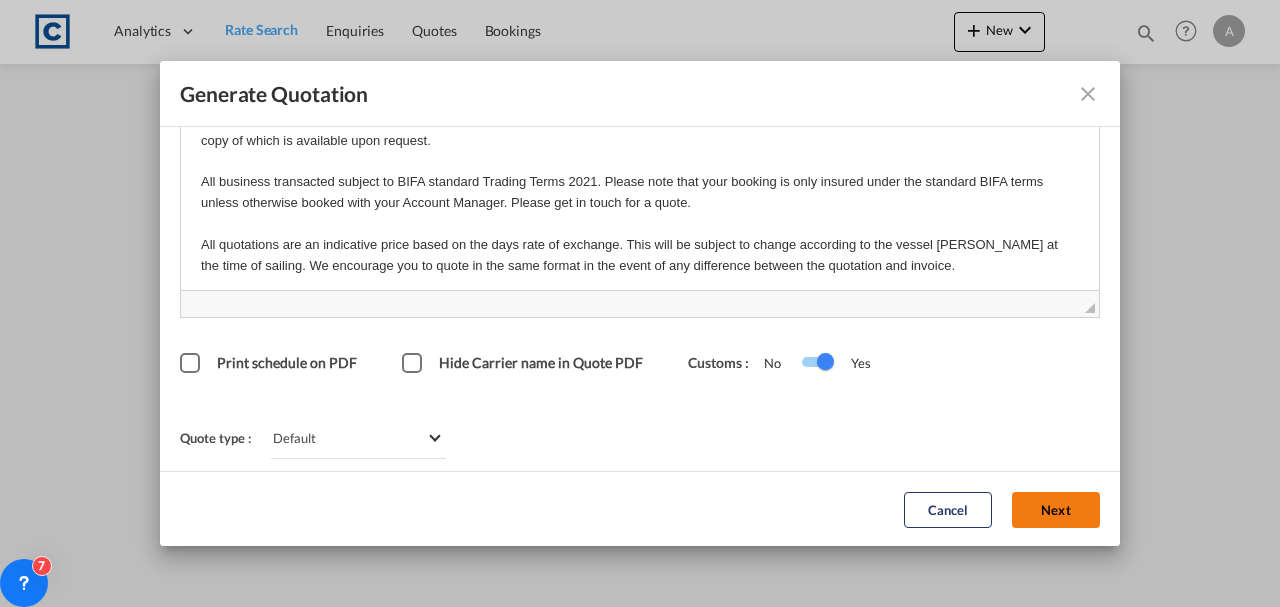 click on "Next" at bounding box center (1056, 509) 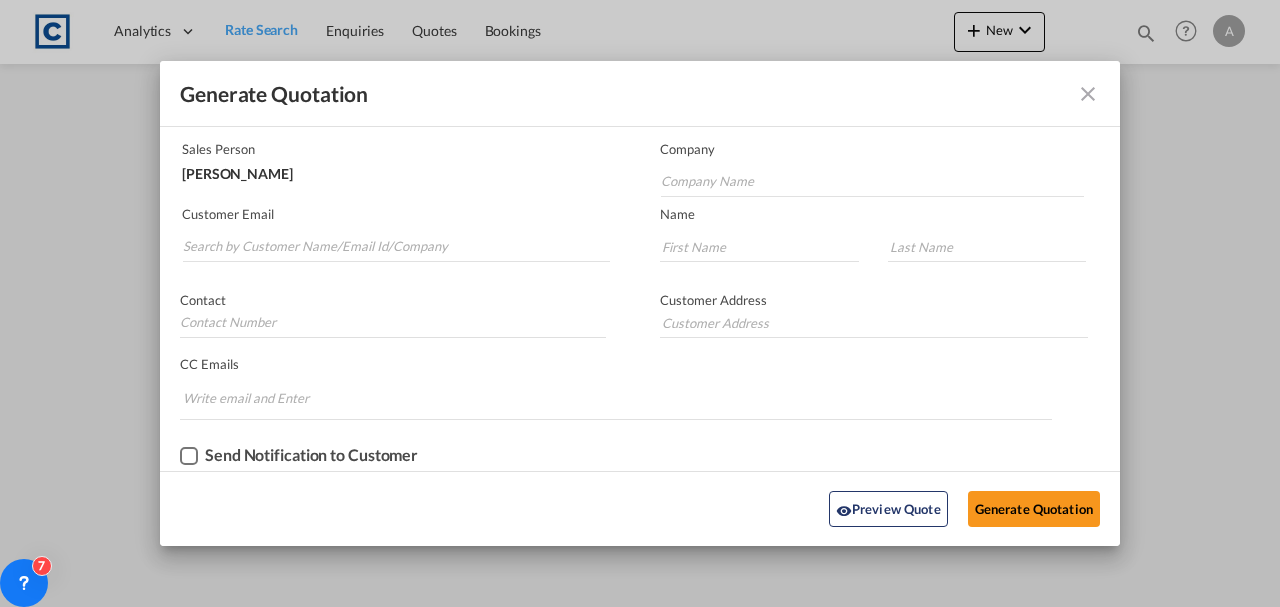 scroll, scrollTop: 121, scrollLeft: 0, axis: vertical 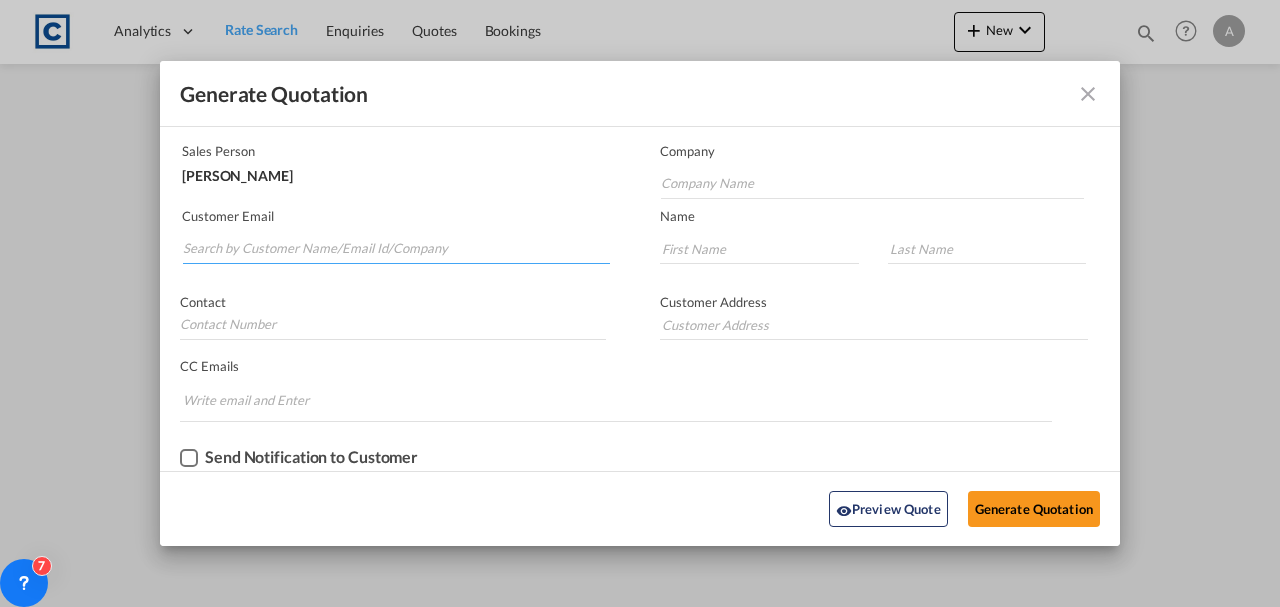 click at bounding box center (396, 249) 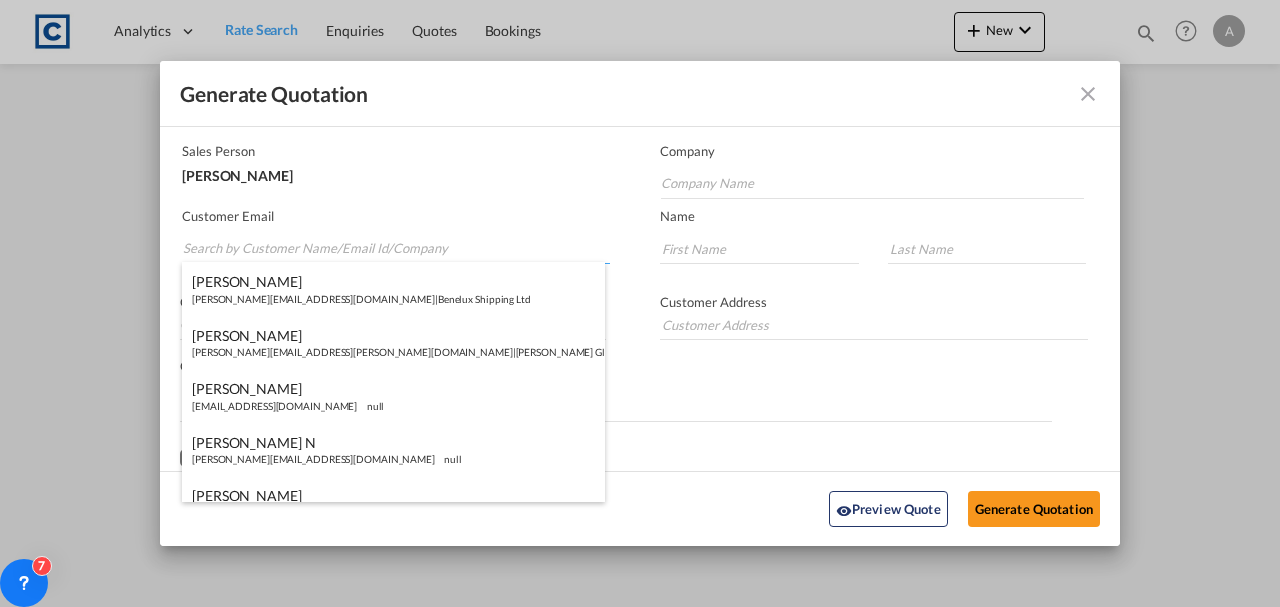 paste on "operations@ktluk.com" 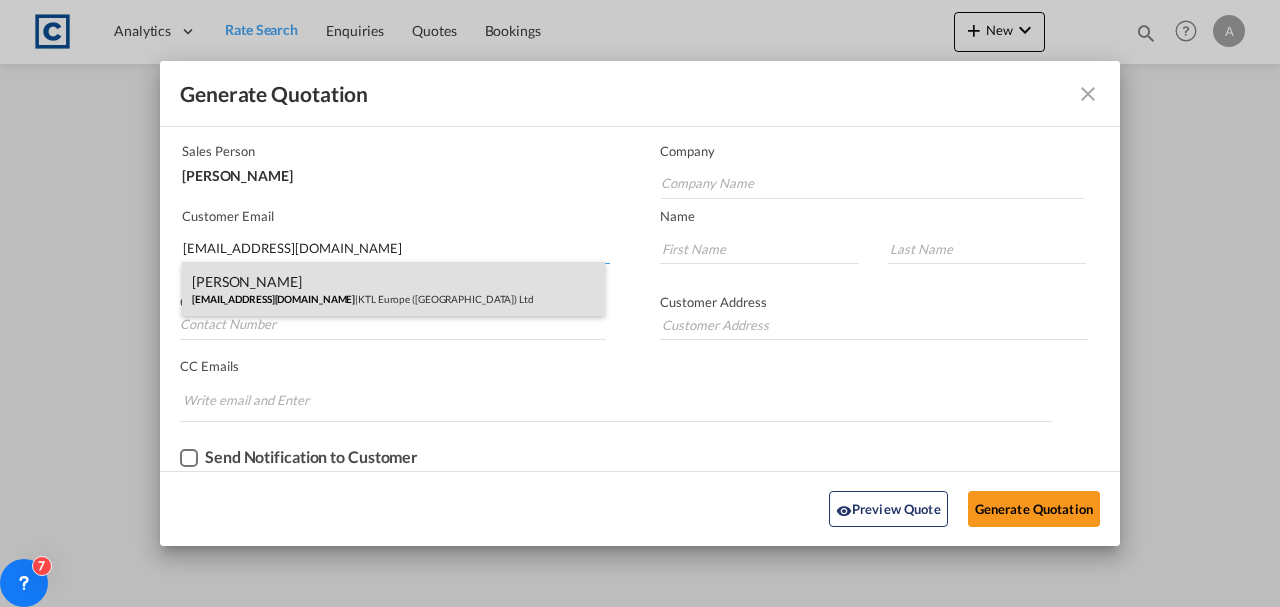 type on "operations@ktluk.com" 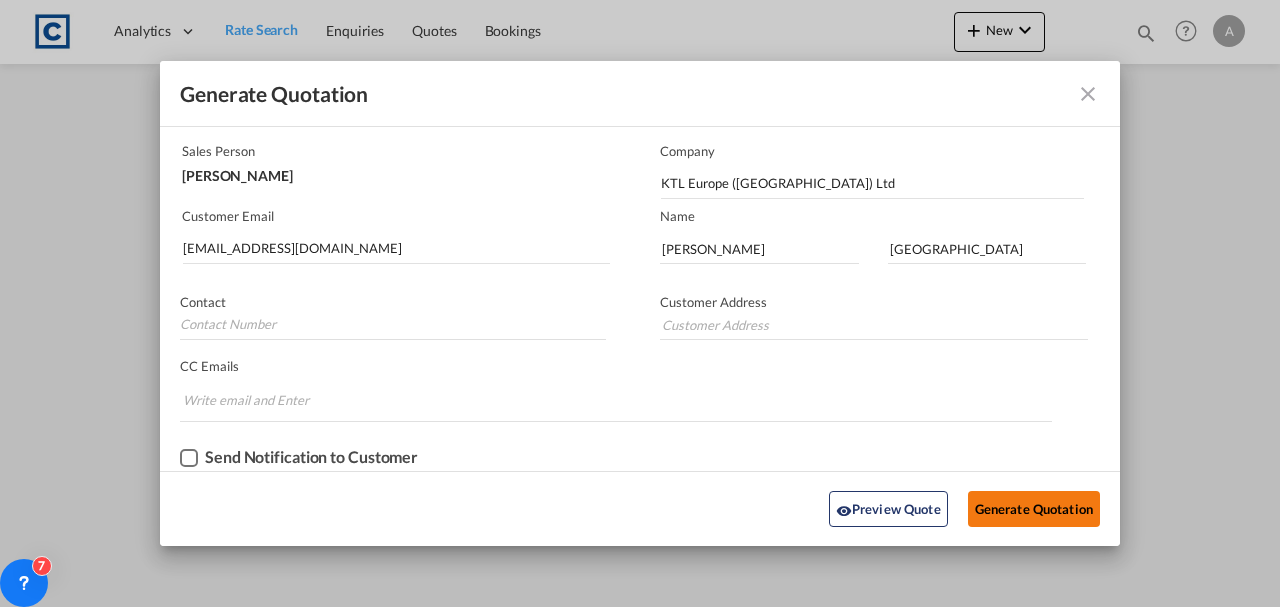 click on "Generate Quotation" at bounding box center [1034, 509] 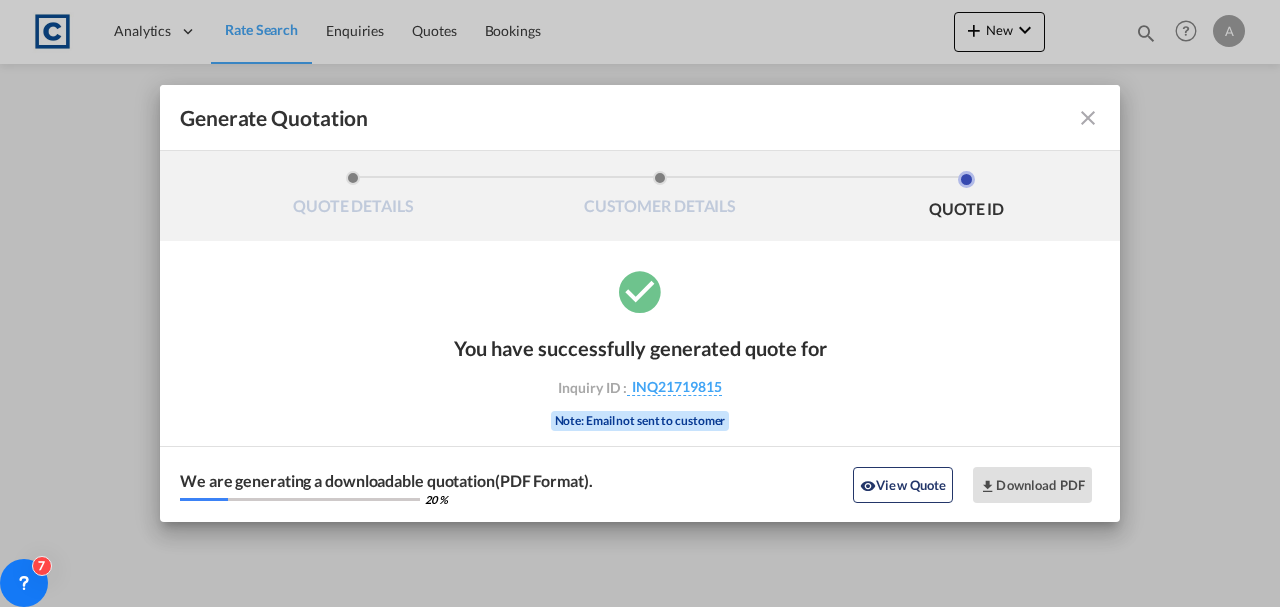 scroll, scrollTop: 0, scrollLeft: 0, axis: both 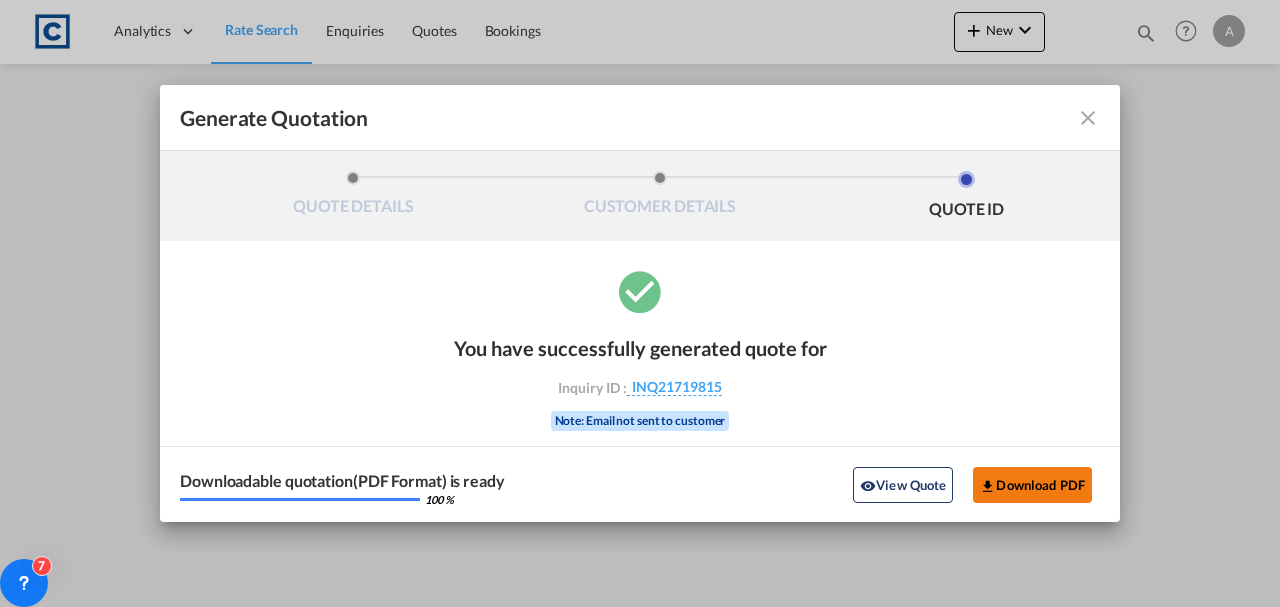 click on "Download PDF" at bounding box center [1032, 485] 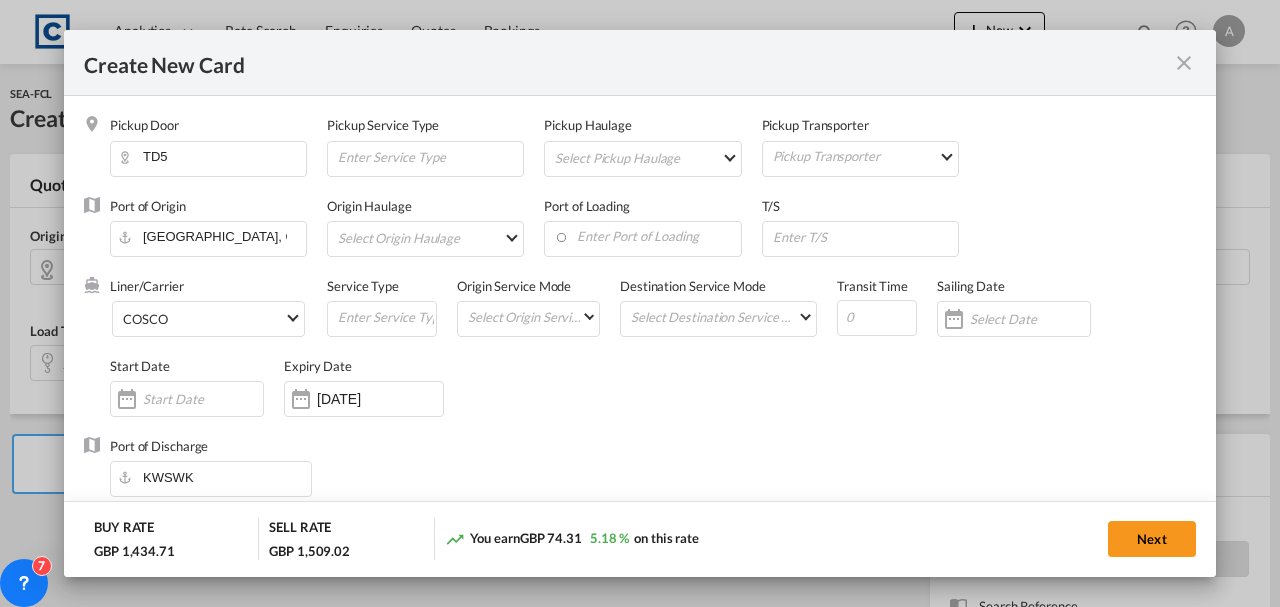 select on "string:USD" 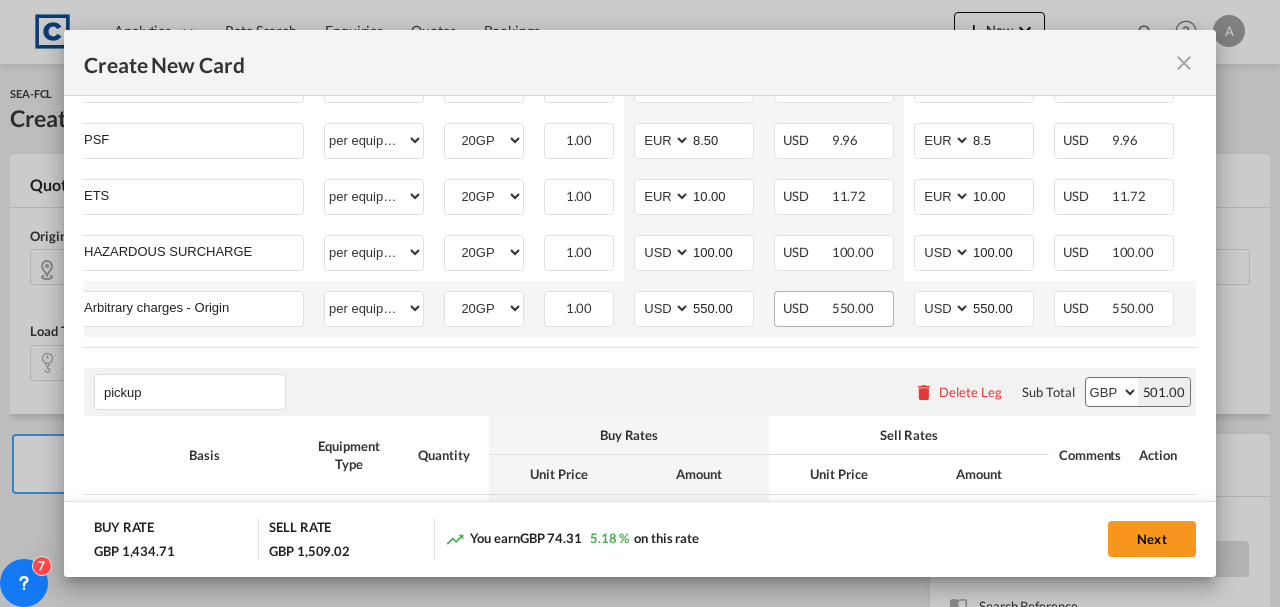 scroll, scrollTop: 644, scrollLeft: 0, axis: vertical 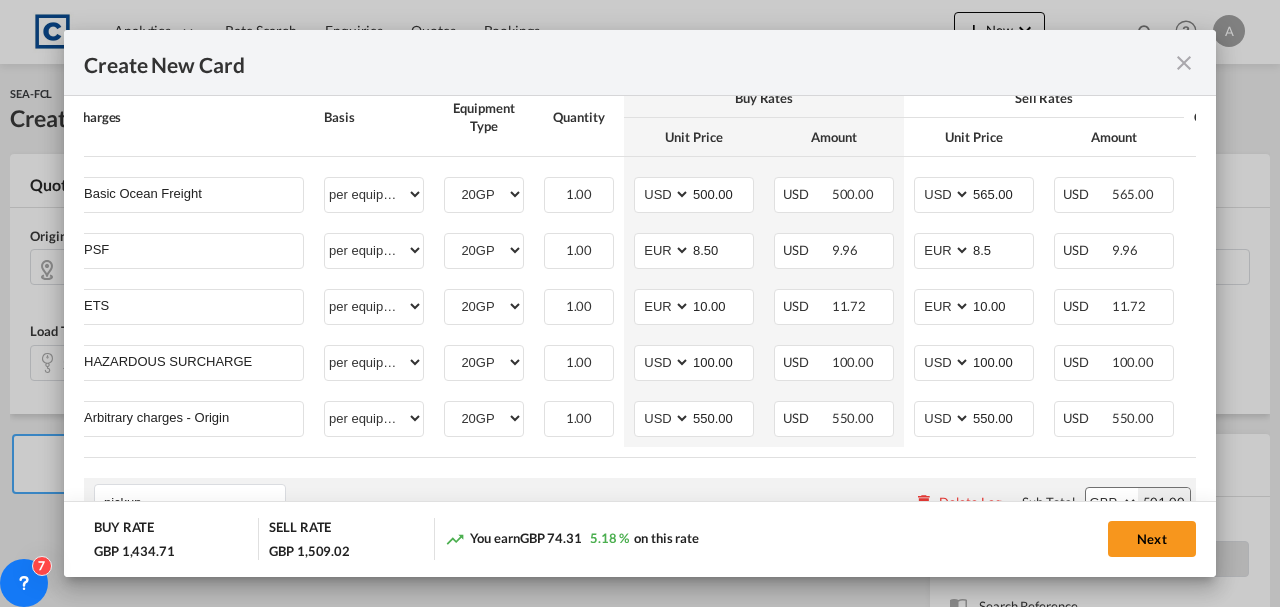 drag, startPoint x: 1154, startPoint y: 536, endPoint x: 1278, endPoint y: 488, distance: 132.96616 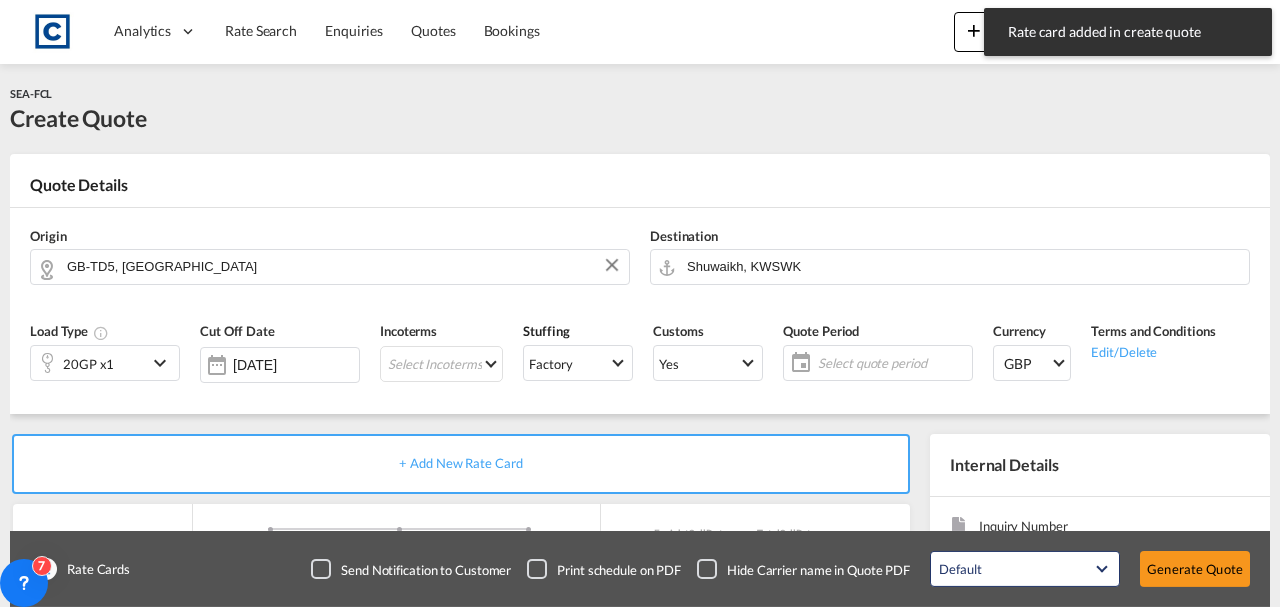 type on "500" 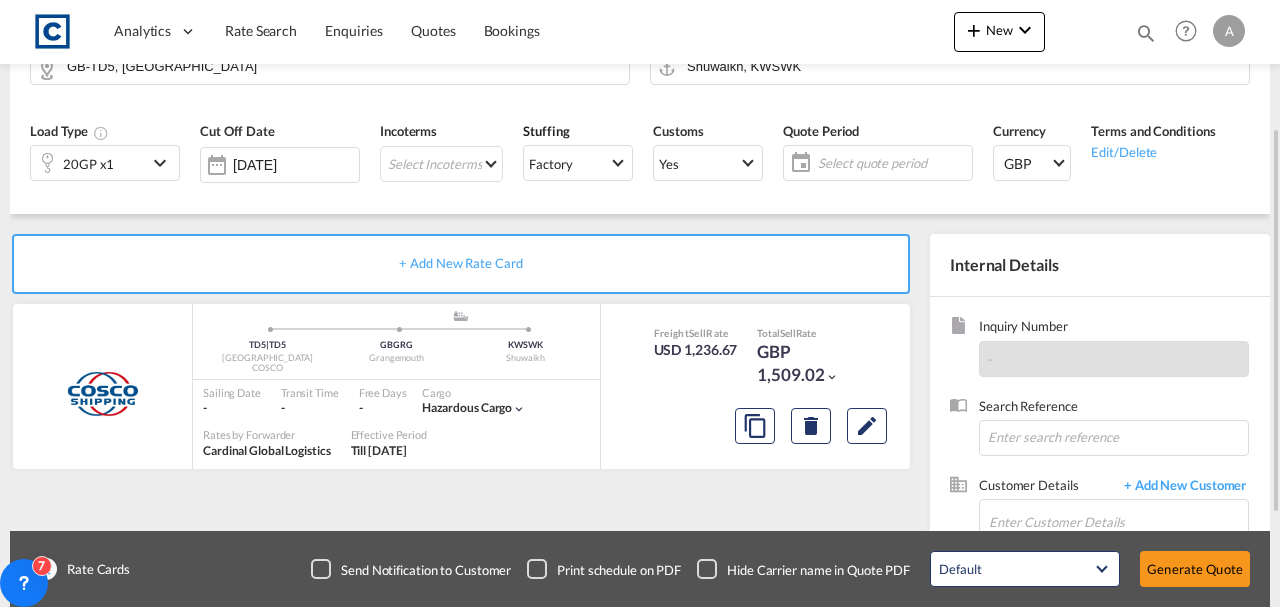scroll, scrollTop: 333, scrollLeft: 0, axis: vertical 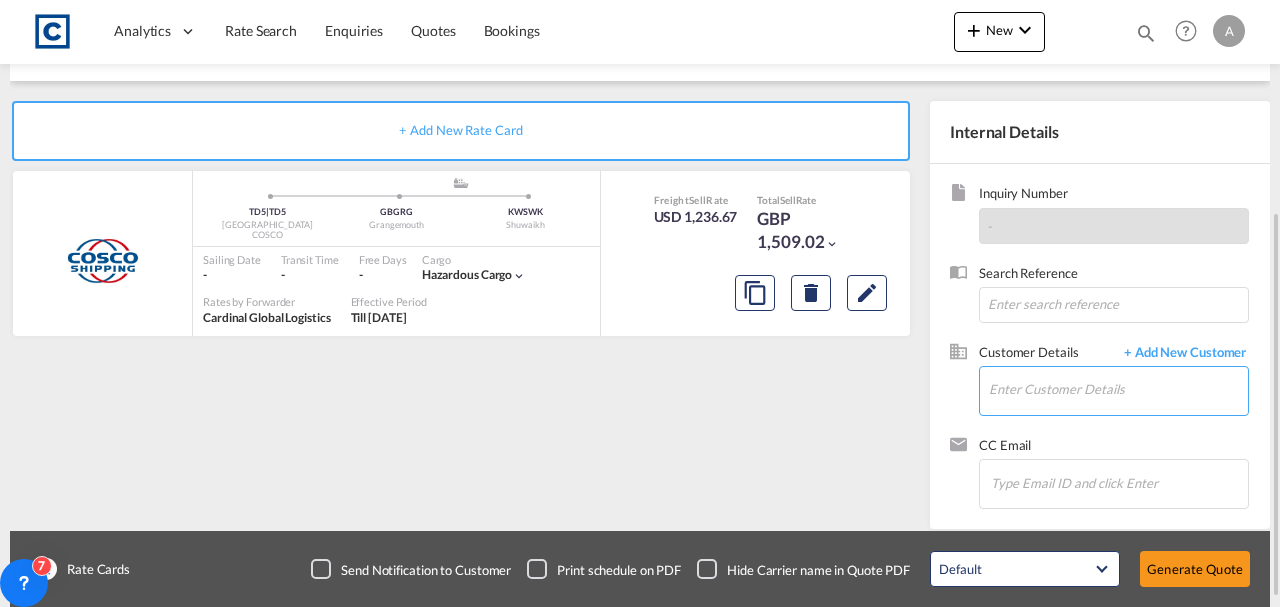 click on "Enter Customer Details" at bounding box center [1118, 389] 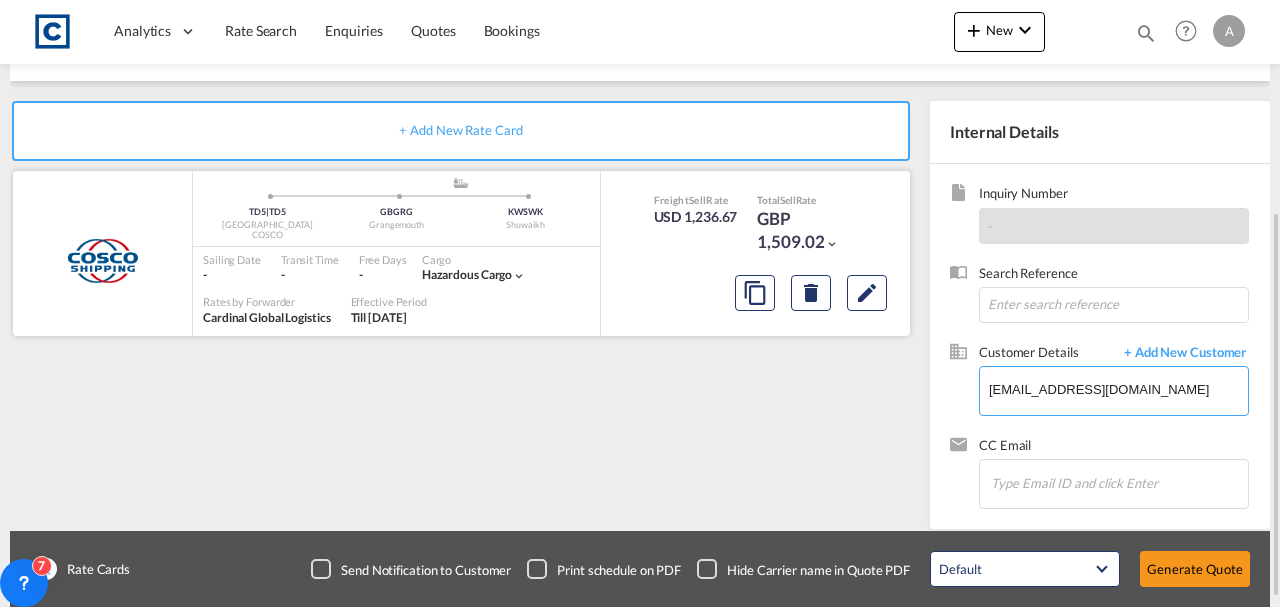 scroll, scrollTop: 200, scrollLeft: 0, axis: vertical 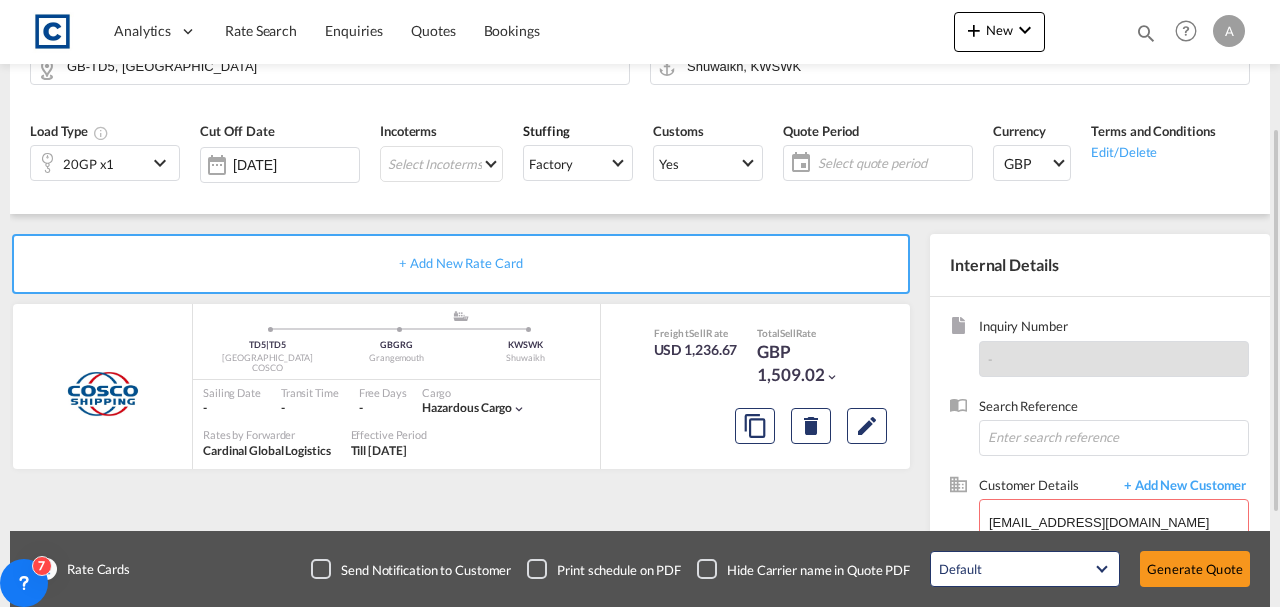 click on "Quote Period
Select quote period         Select quote period      July January February March April May June July August September October November December 2025 2015 2016 2017 2018 2019 2020 2021 2022 2023 2024 2025 2026 2027 2028 2029 2030 2031 2032 2033 2034 Mon Tue Wed Thu Fri Sat Sun 30 1 2 3 4 5 6 7 8 9 10 11 12 13 14 15 16 17 18 19 20 21 22 23 24 25 26 27 28 29 30 31 1 2 3 August January February March April May June July August September October November December 2025 2015 2016 2017 2018 2019 2020 2021 2022 2023 2024 2025 2026 2027 2028 2029 2030 2031 2032 2033 2034 28 29 30 31 1 2 3 4 5 6 7 8 9 10 11 12 13 14 15 16 17 18 19 20 21 22 23 24 25 26 27 28 29 30 31" at bounding box center [878, 158] 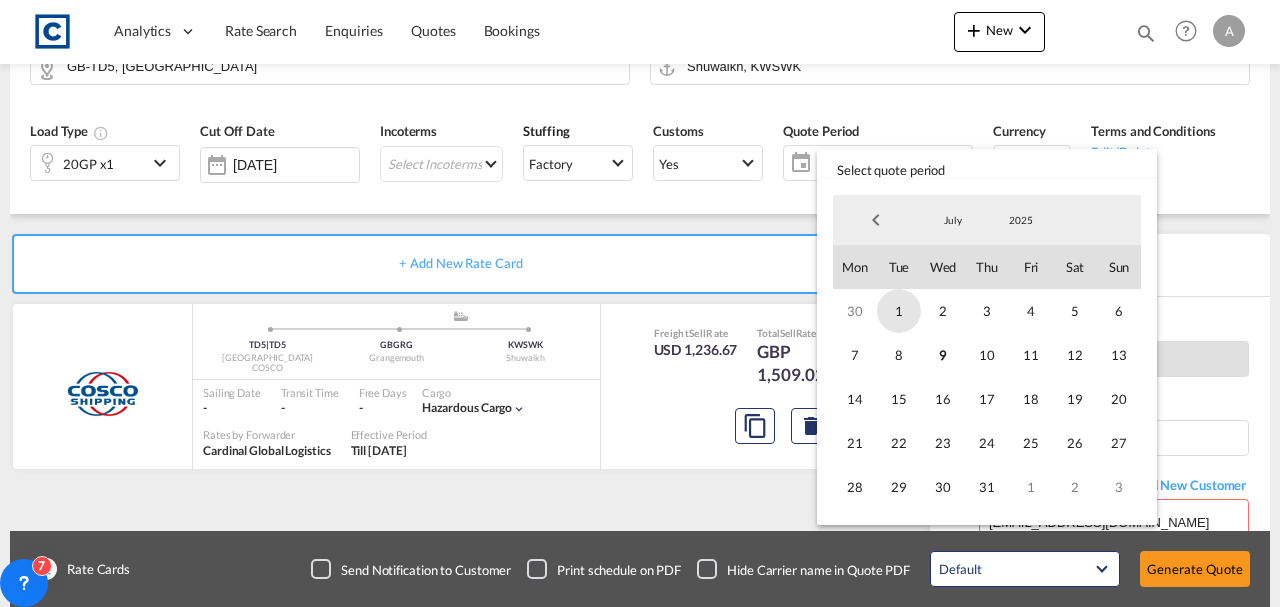 click on "1" at bounding box center (899, 311) 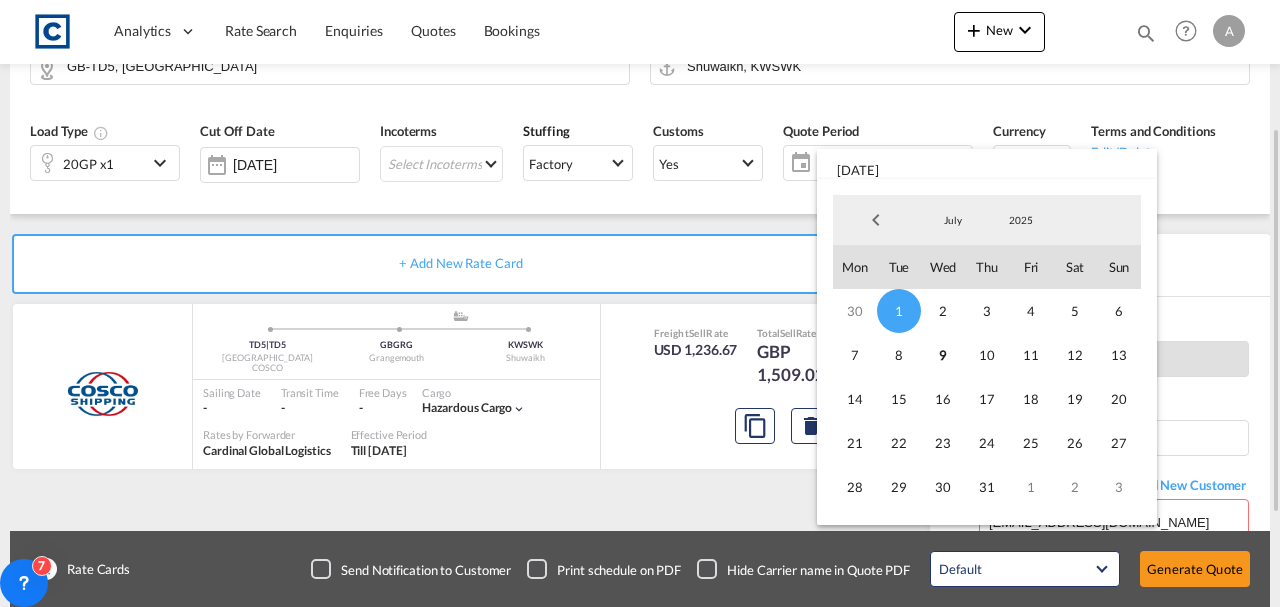 click on "31" at bounding box center (987, 487) 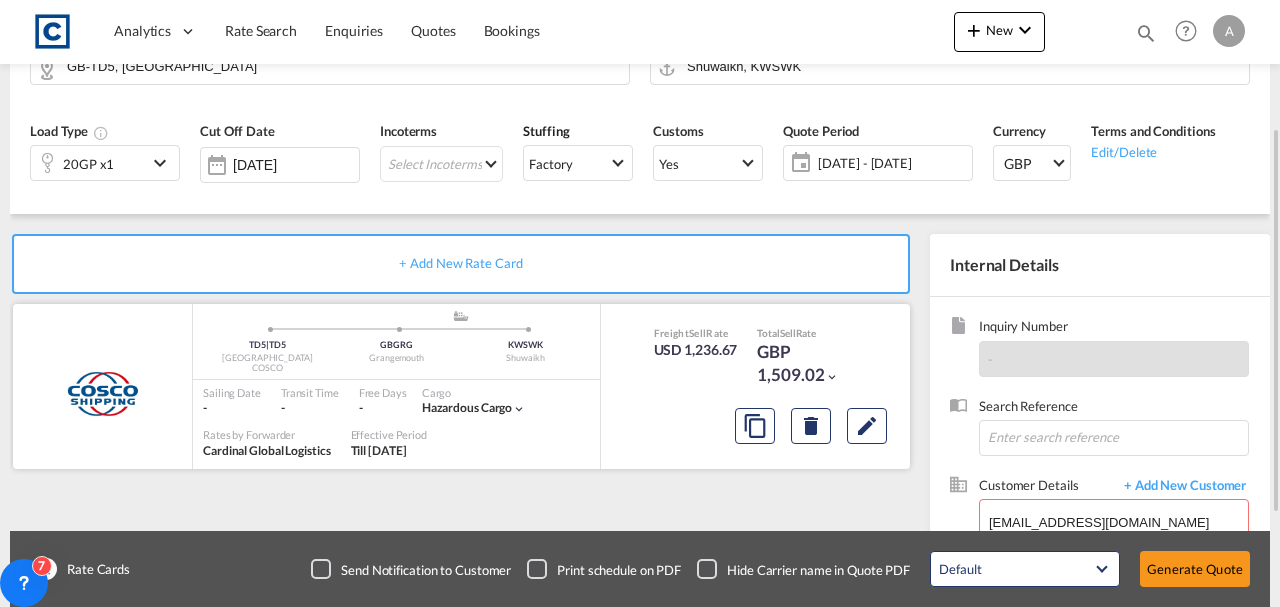 scroll, scrollTop: 345, scrollLeft: 0, axis: vertical 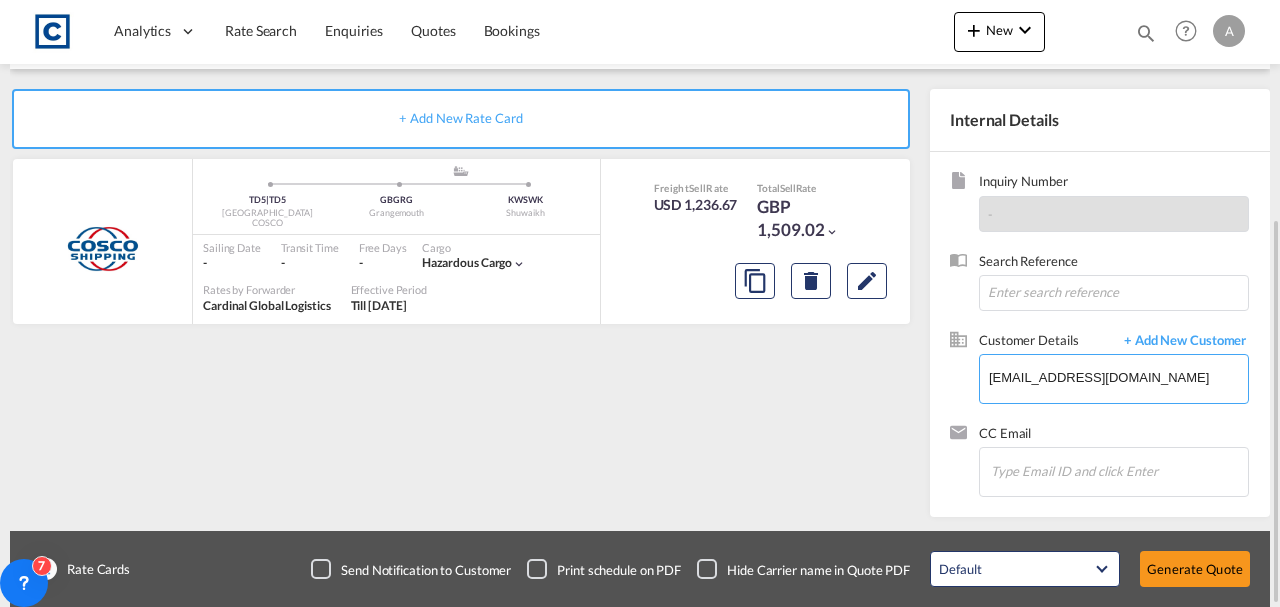 click on "Analytics
Dashboard
Rate Search
Enquiries
Quotes
Bookings" at bounding box center (640, 303) 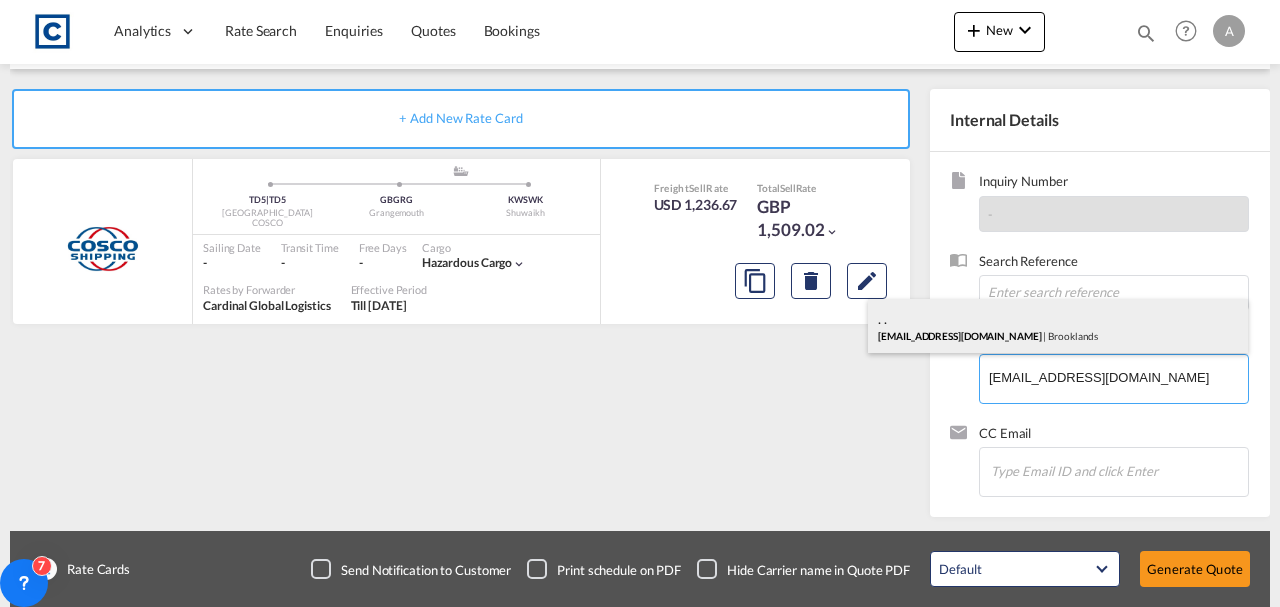 click on ". . Ops@bifs.net    |    Brooklands" at bounding box center (1058, 326) 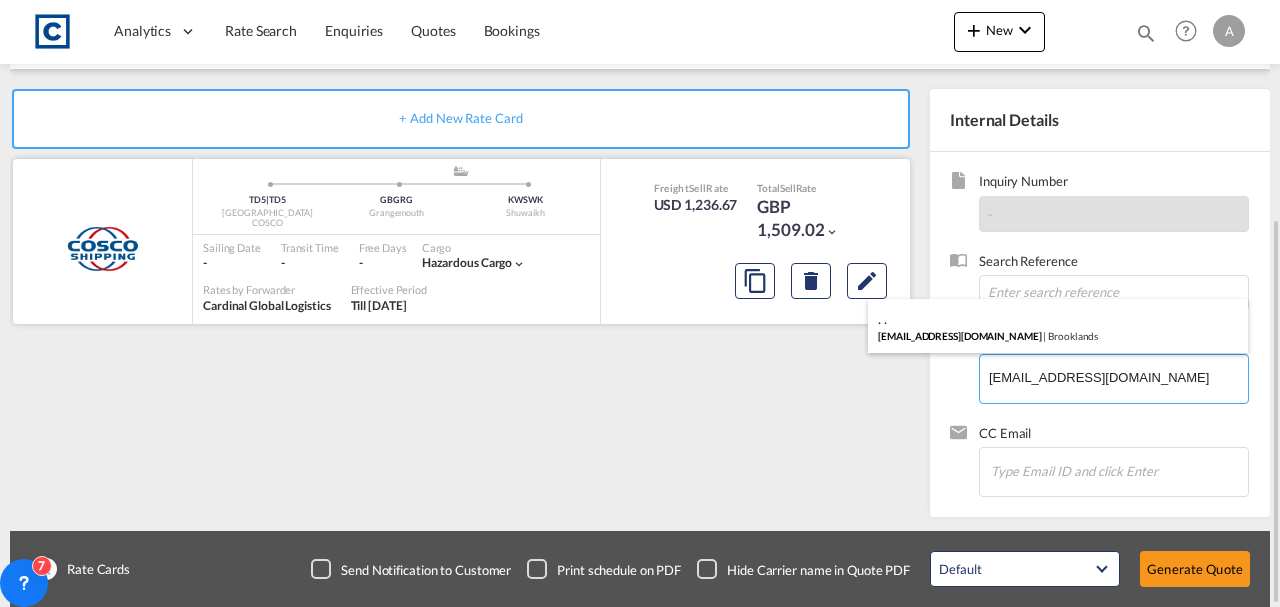 type on "Brooklands, . ., Ops@bifs.net" 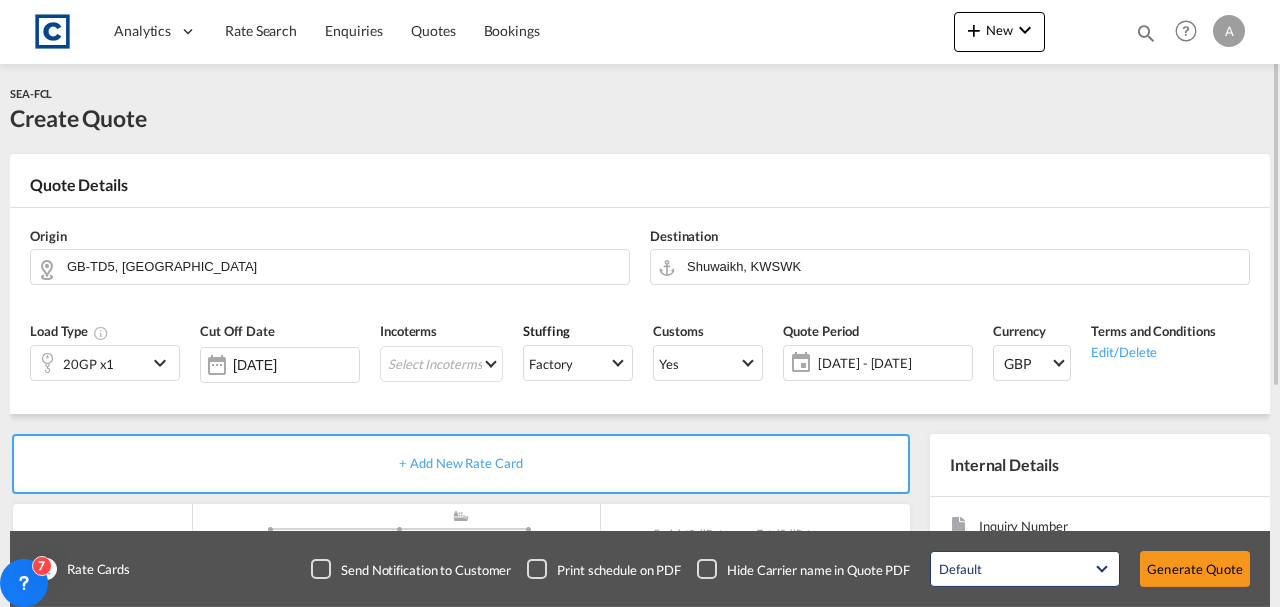 scroll, scrollTop: 345, scrollLeft: 0, axis: vertical 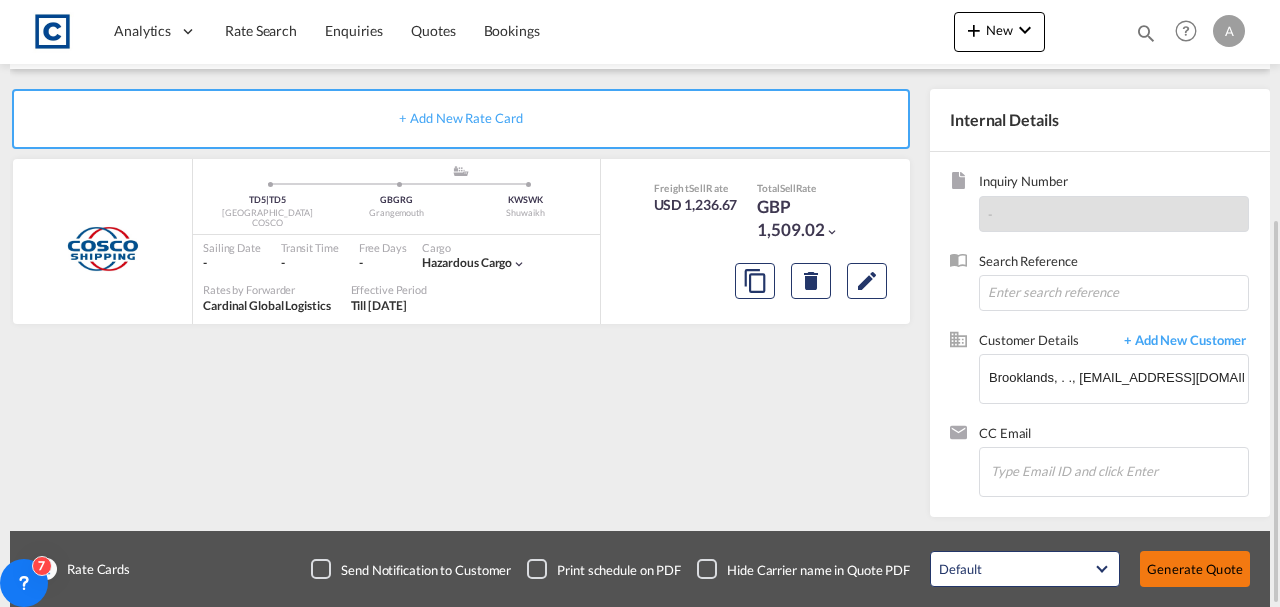 click on "Generate Quote" at bounding box center [1195, 569] 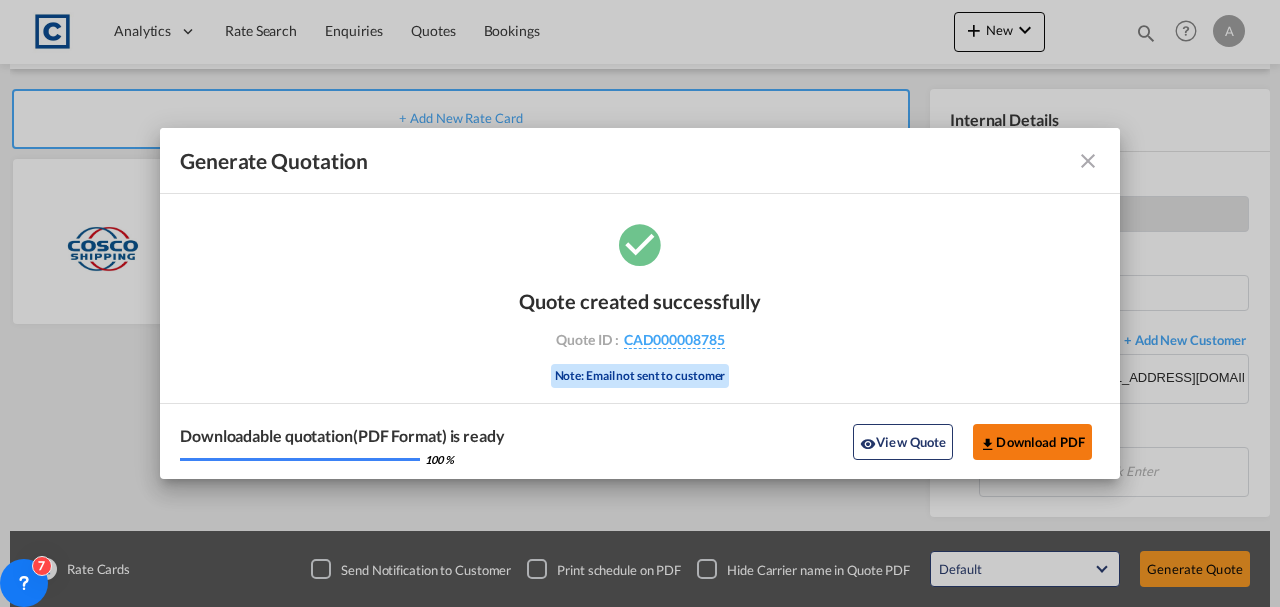 click on "Download PDF" at bounding box center [1032, 442] 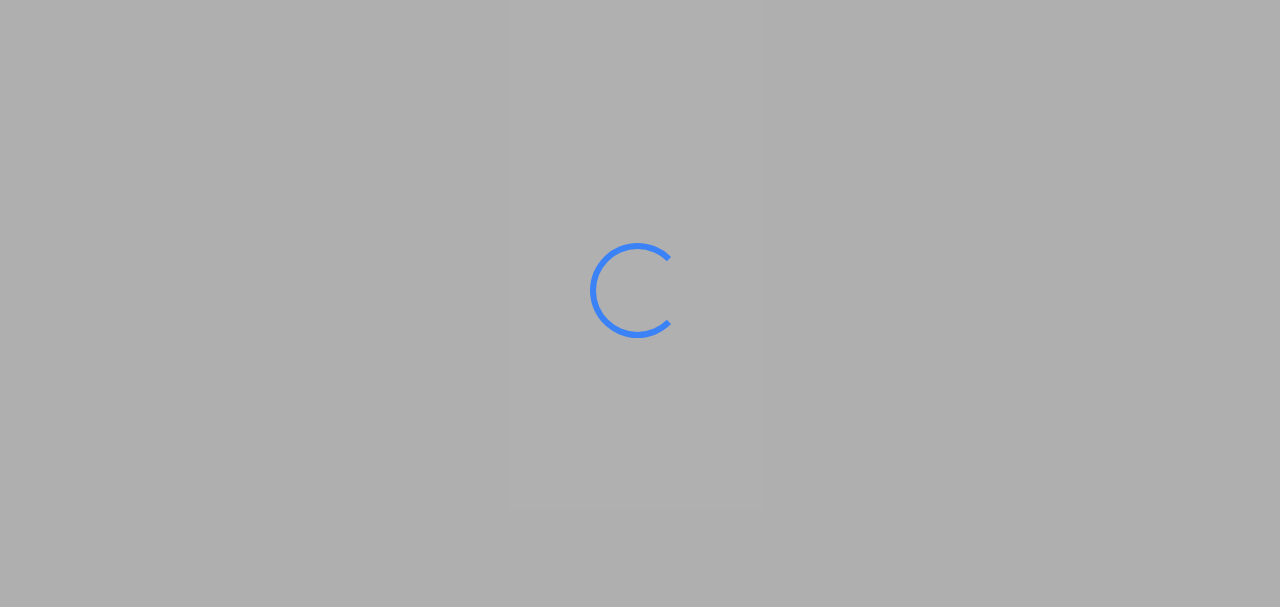 scroll, scrollTop: 0, scrollLeft: 0, axis: both 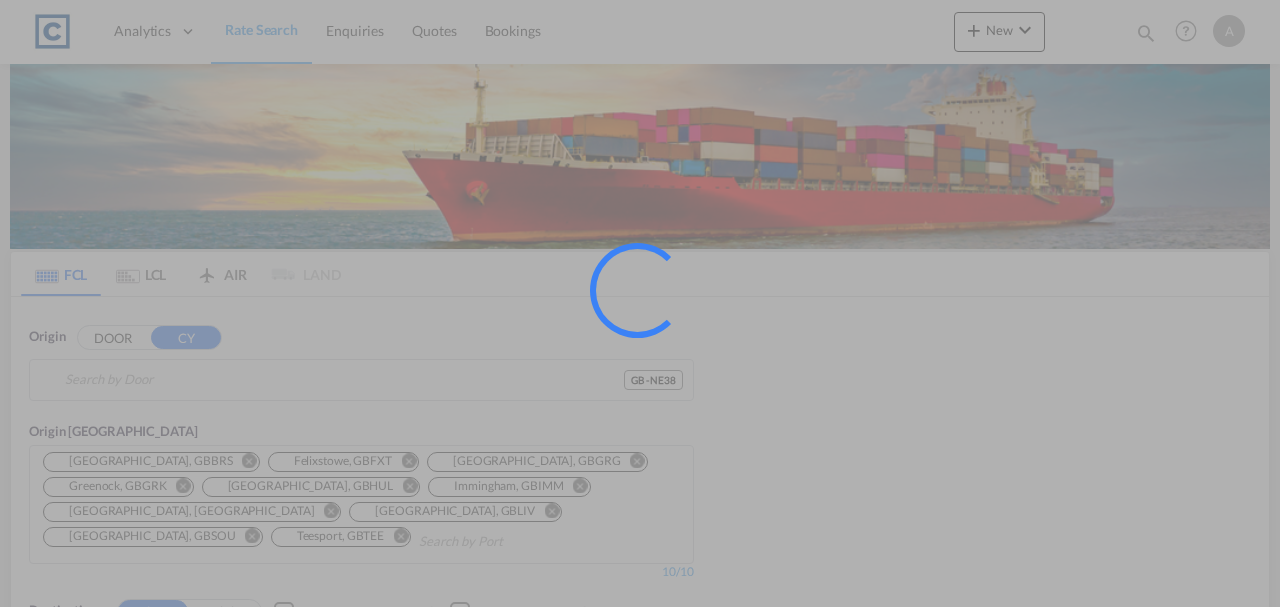 type on "GB-NE38, [GEOGRAPHIC_DATA]" 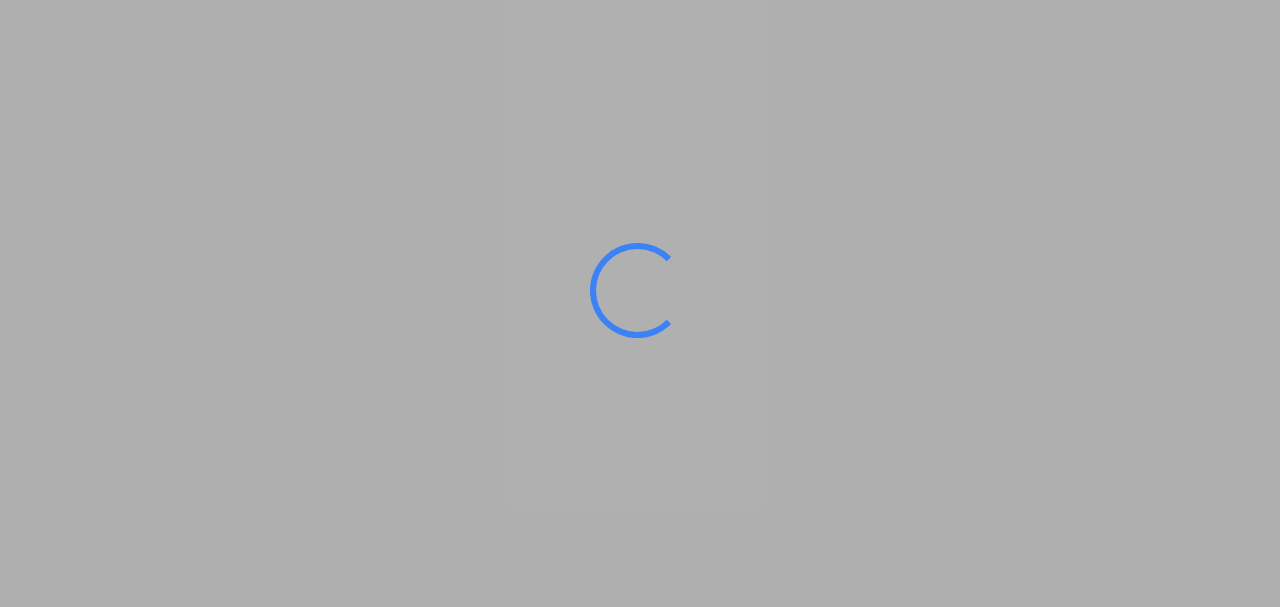 scroll, scrollTop: 0, scrollLeft: 0, axis: both 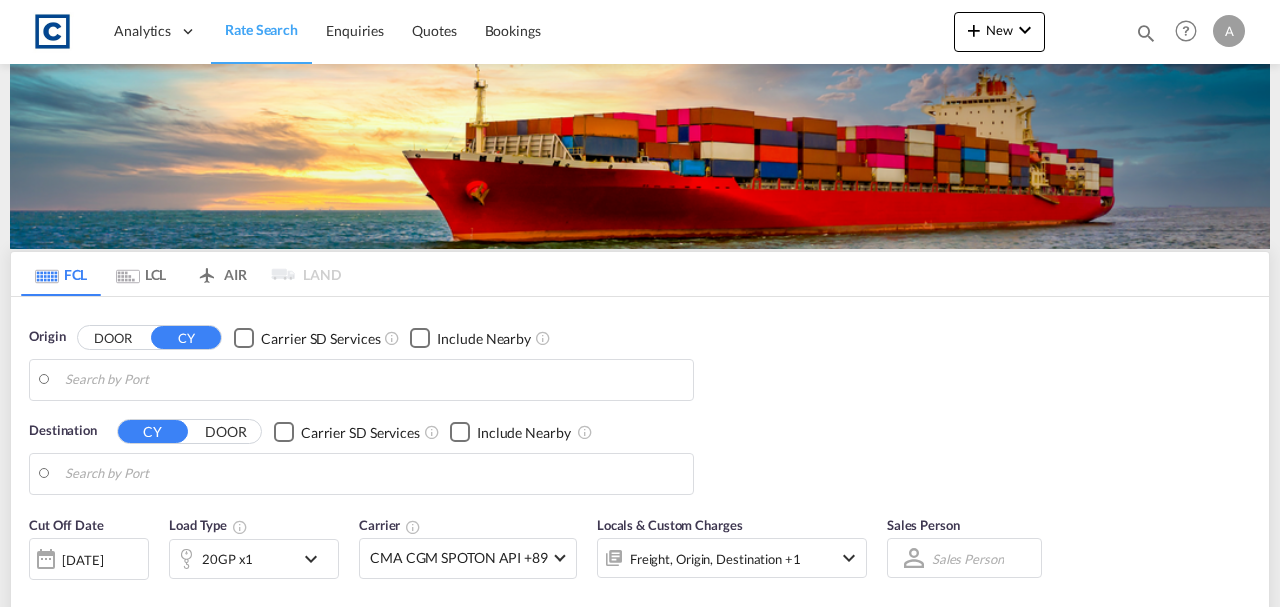 type on "GB-NE38, Sunderland" 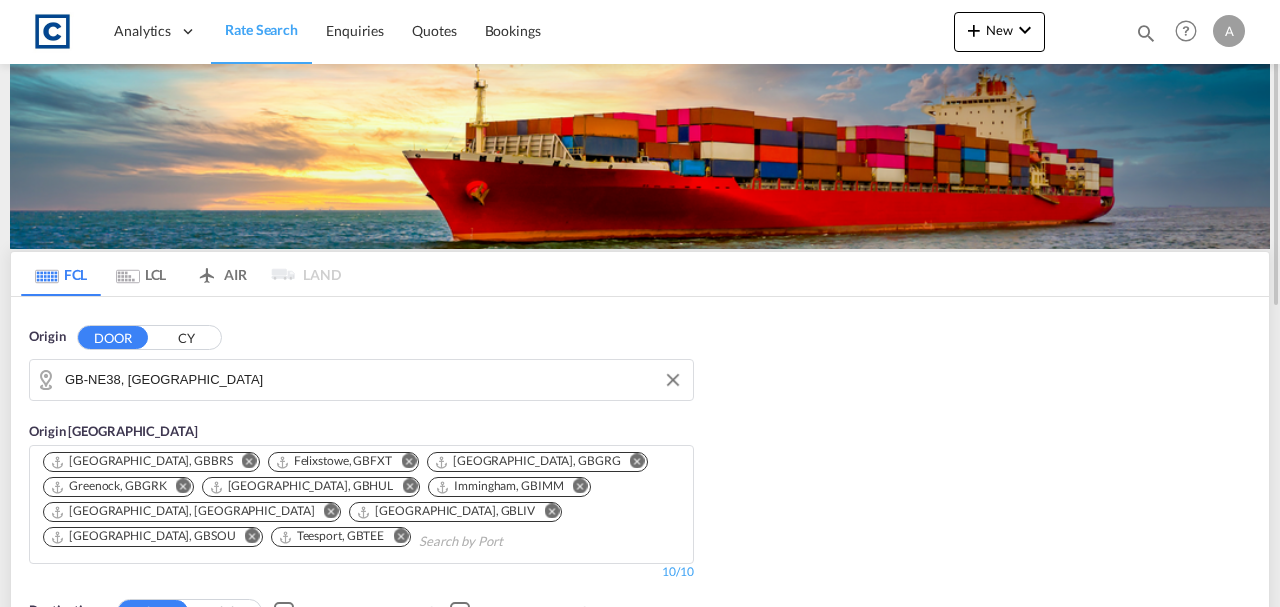 click on "GB-NE38, Sunderland" at bounding box center [374, 385] 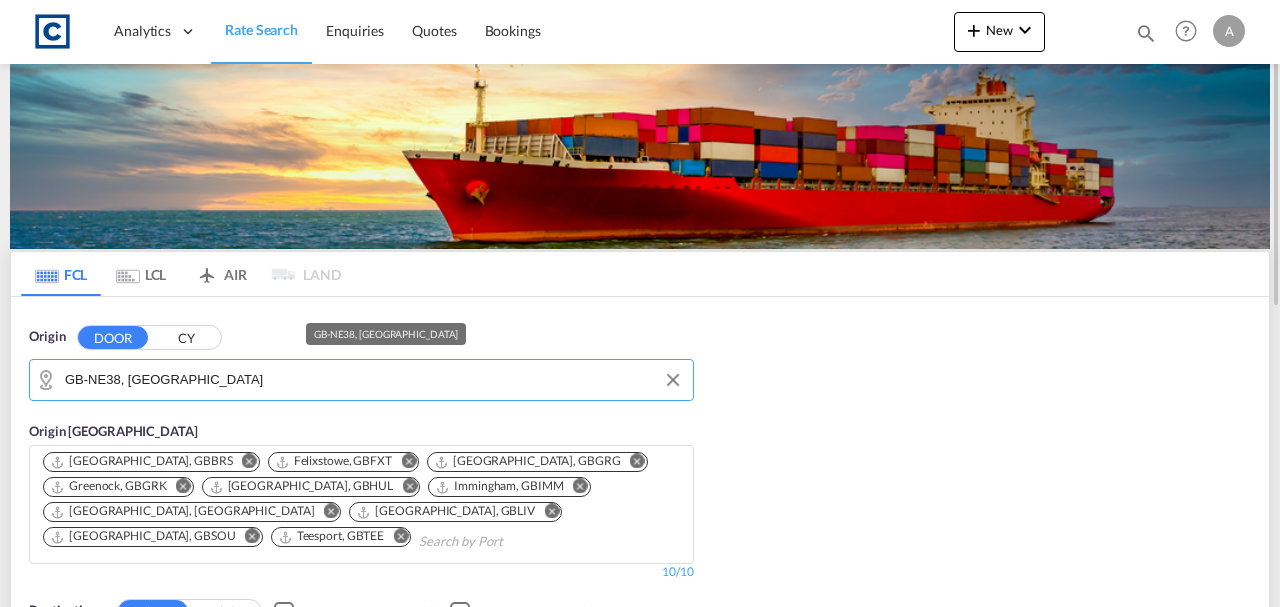 click on "GB-NE38, Sunderland" at bounding box center [374, 380] 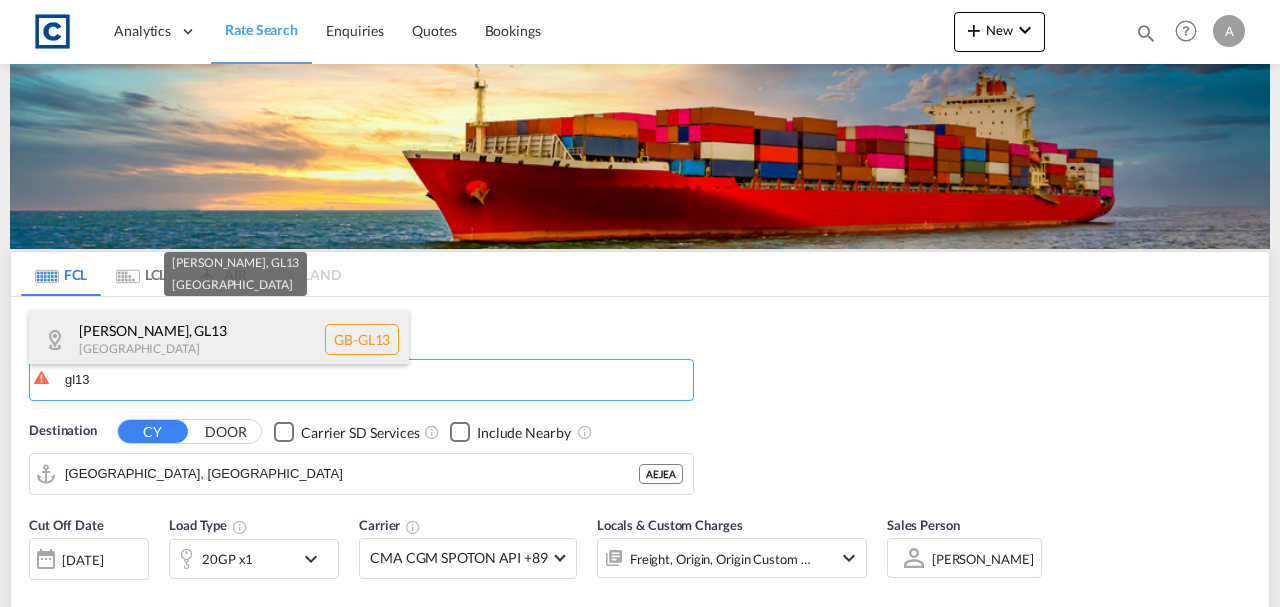click on "Stroud ,
GL13
United Kingdom
GB-GL13" at bounding box center (219, 340) 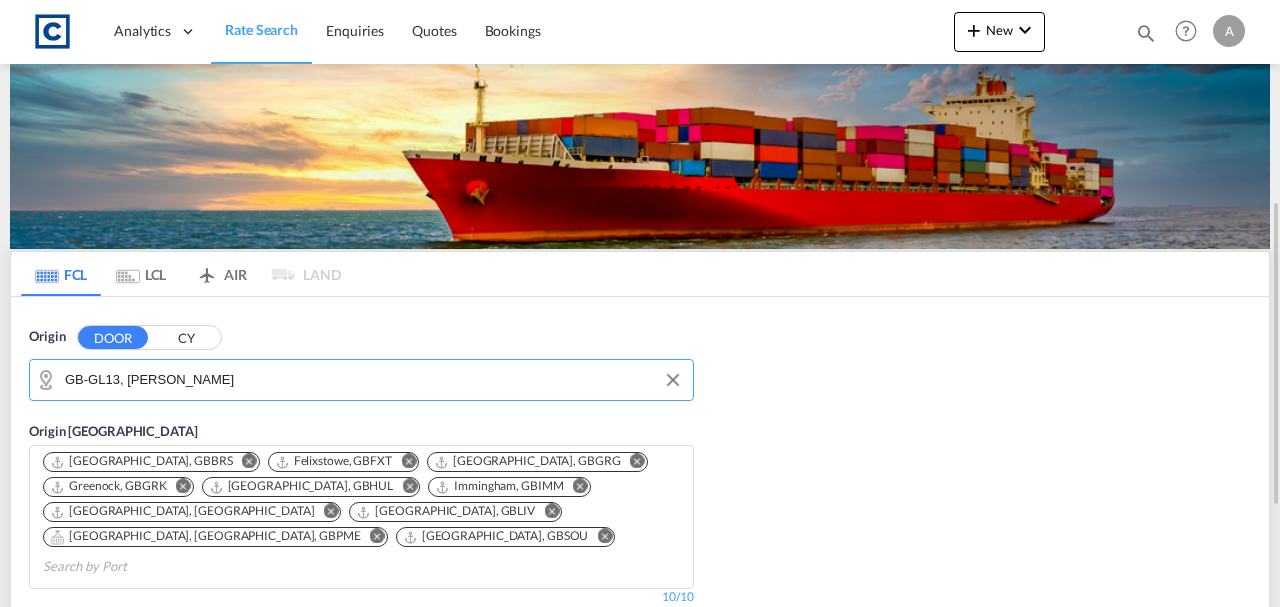 scroll, scrollTop: 133, scrollLeft: 0, axis: vertical 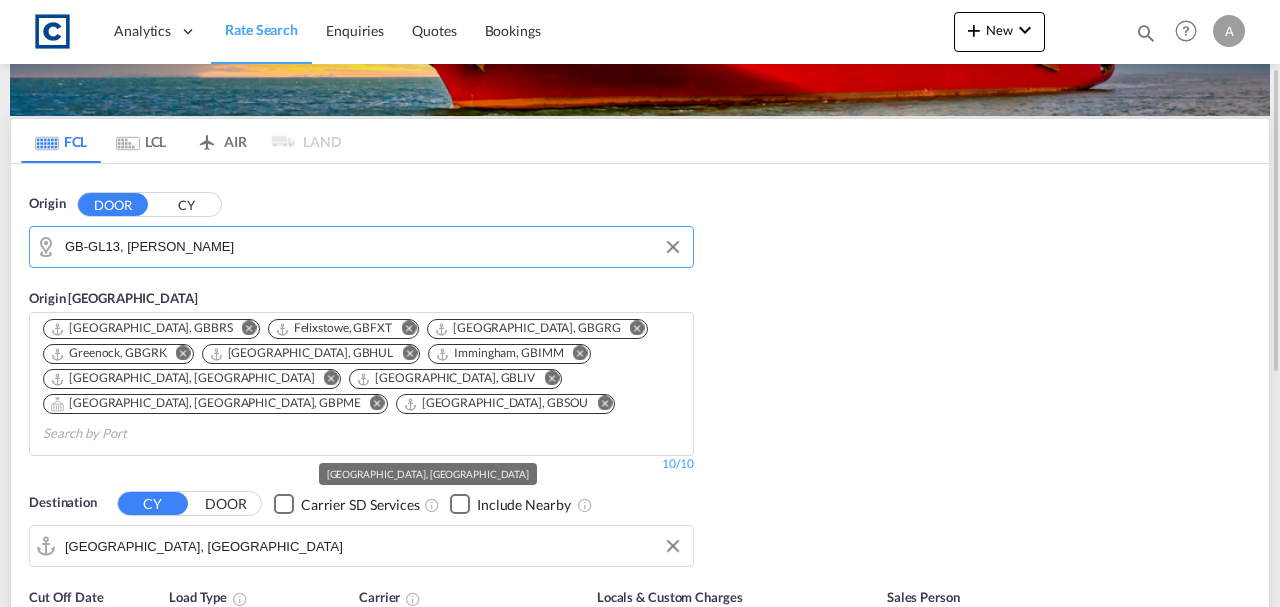click on "Jebel Ali, AEJEA" at bounding box center (374, 546) 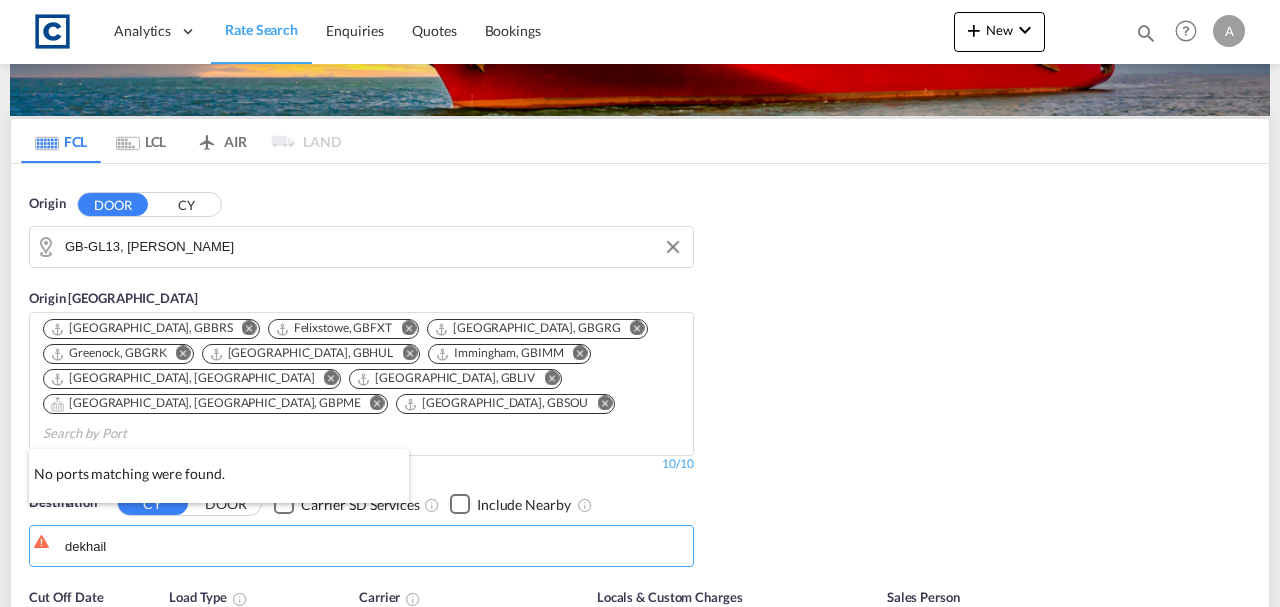 type on "dekhail" 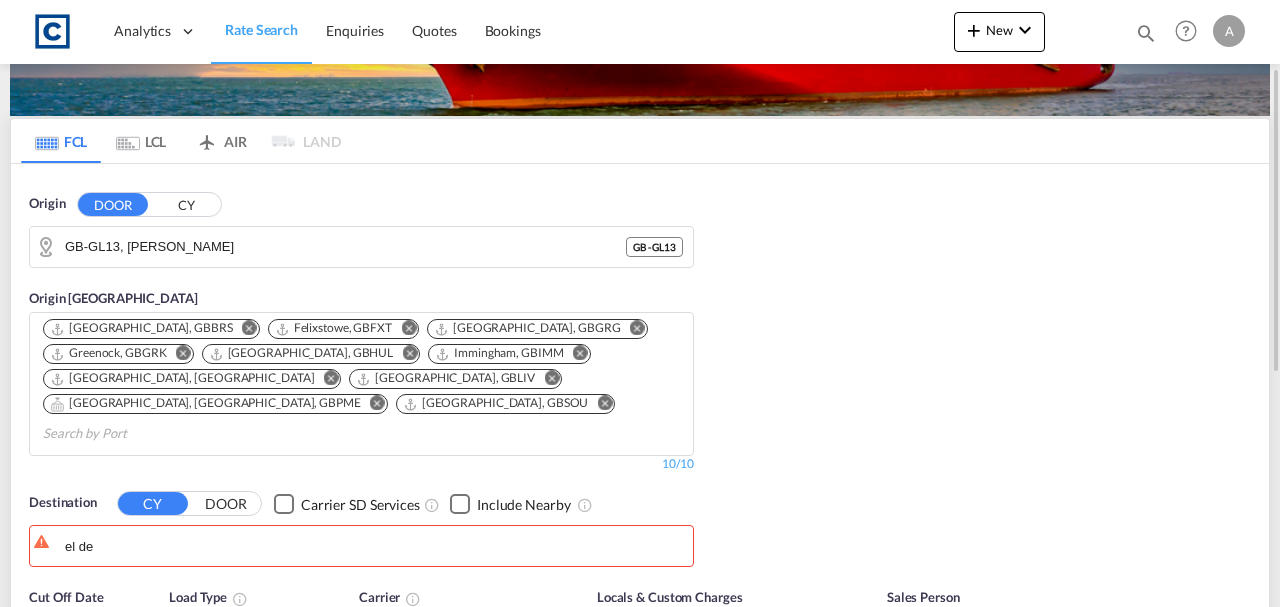 click on "Analytics
Dashboard
Rate Search
Enquiries
Quotes
Bookings" at bounding box center [640, 303] 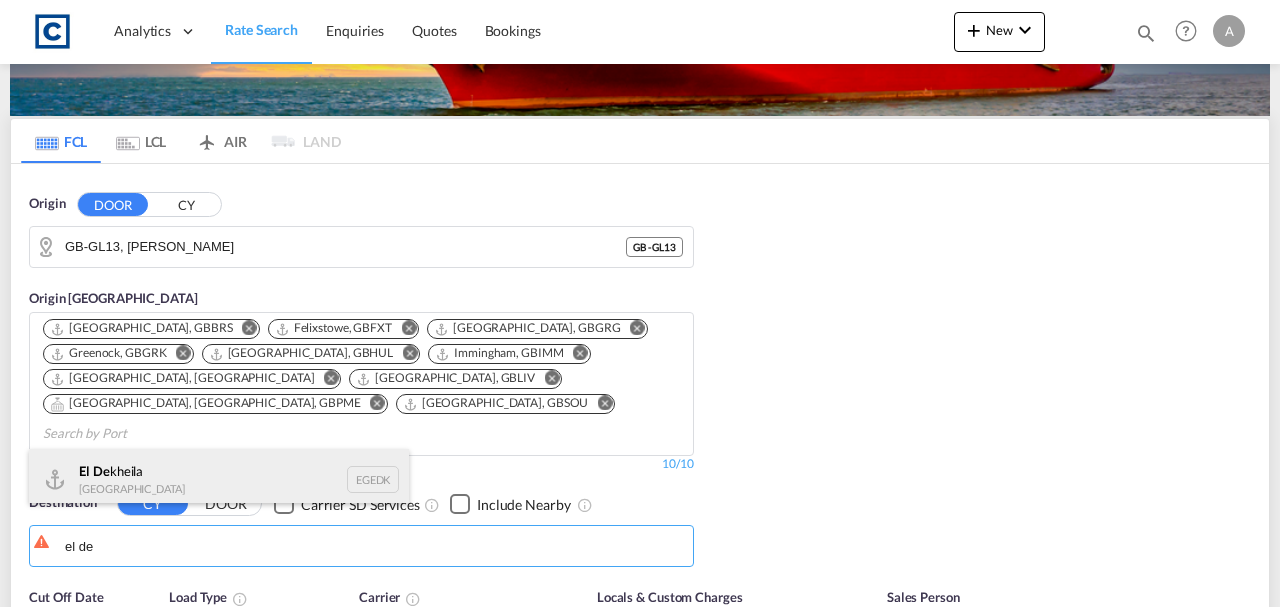 click on "El De kheila
Egypt
EGEDK" at bounding box center [219, 479] 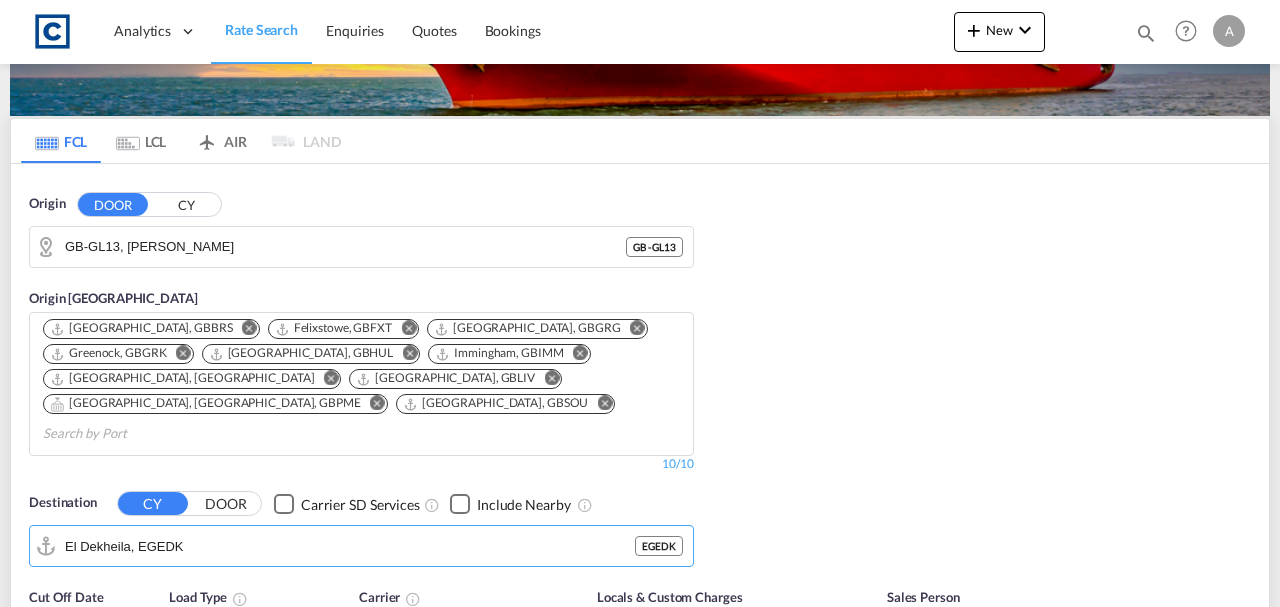 scroll, scrollTop: 533, scrollLeft: 0, axis: vertical 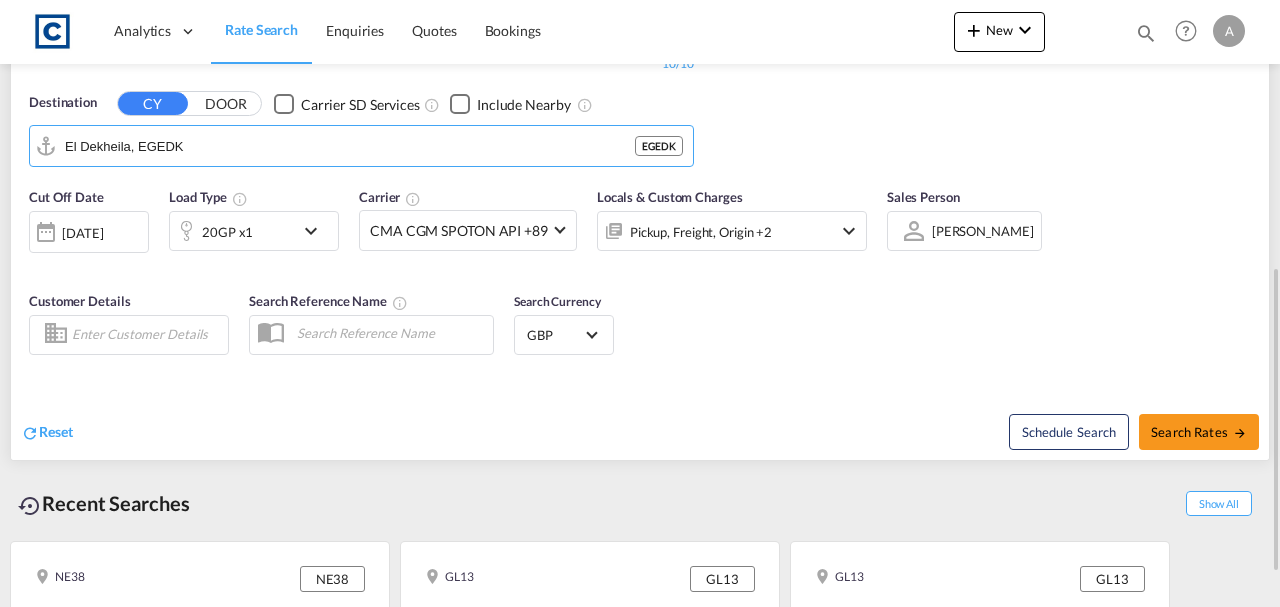 click on "Pickup,  Freight,  Origin +2" at bounding box center (705, 231) 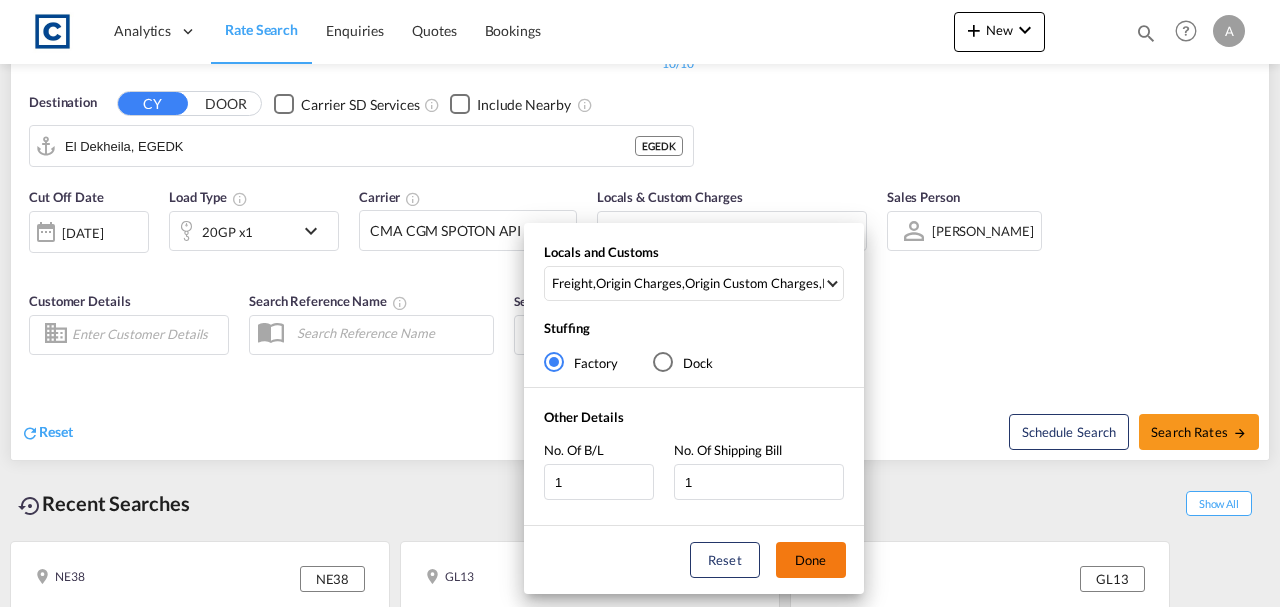 click on "Done" at bounding box center (811, 560) 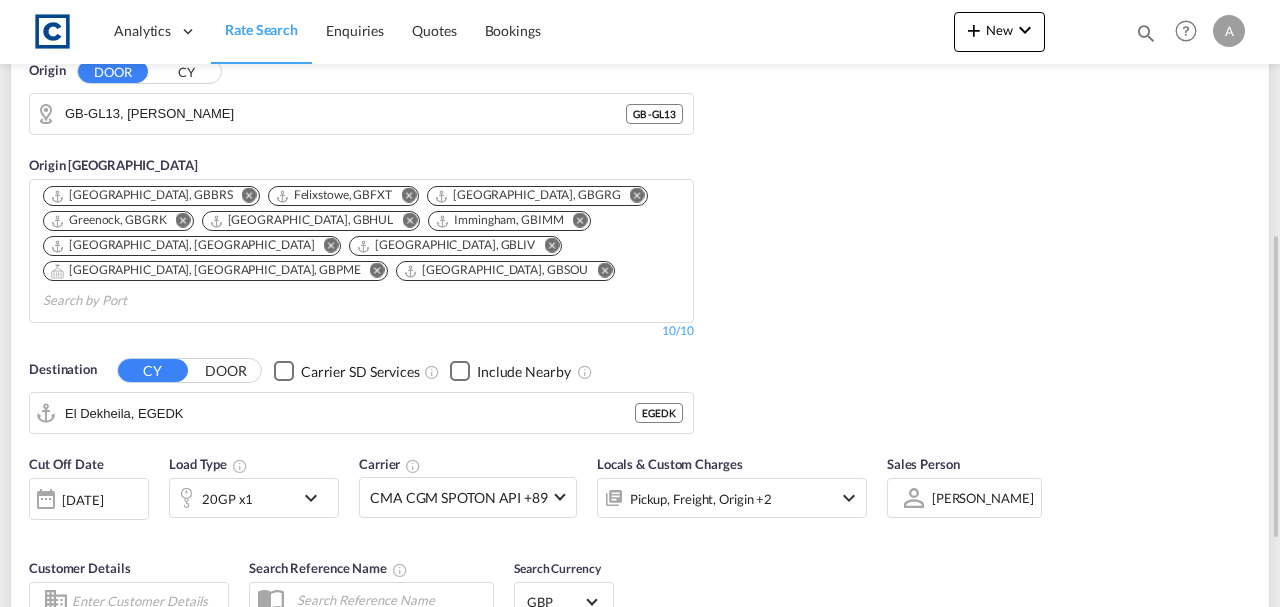 scroll, scrollTop: 599, scrollLeft: 0, axis: vertical 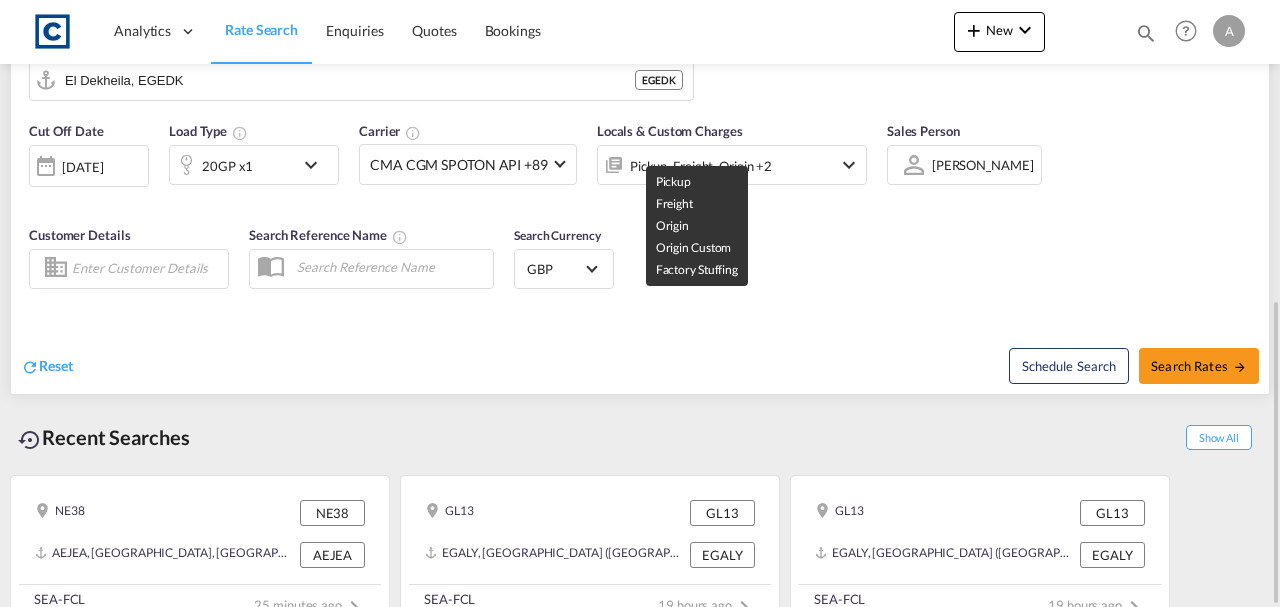 click on "Pickup,  Freight,  Origin +2" at bounding box center (701, 166) 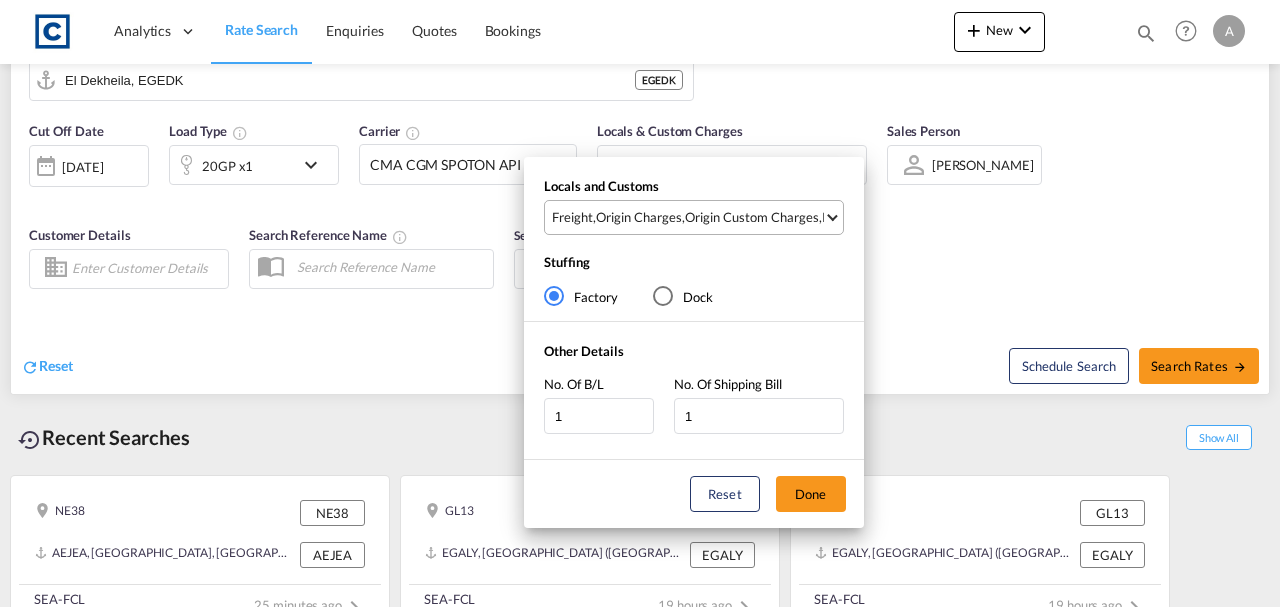 click on "Origin Charges" at bounding box center [639, 217] 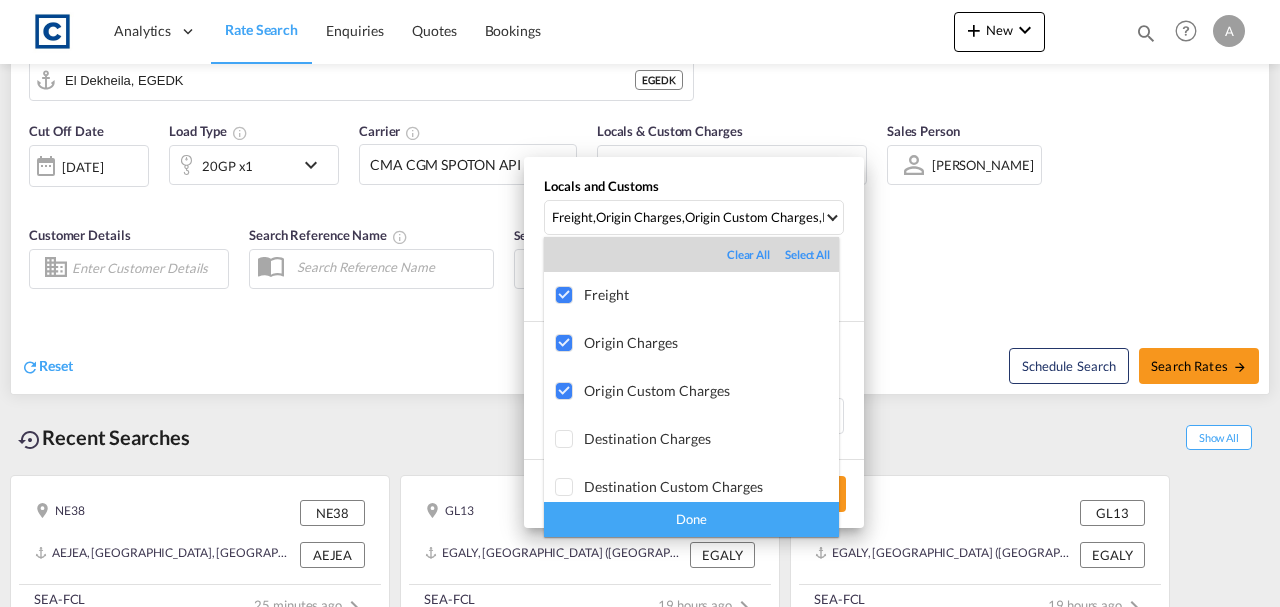 click on "Done" at bounding box center [691, 519] 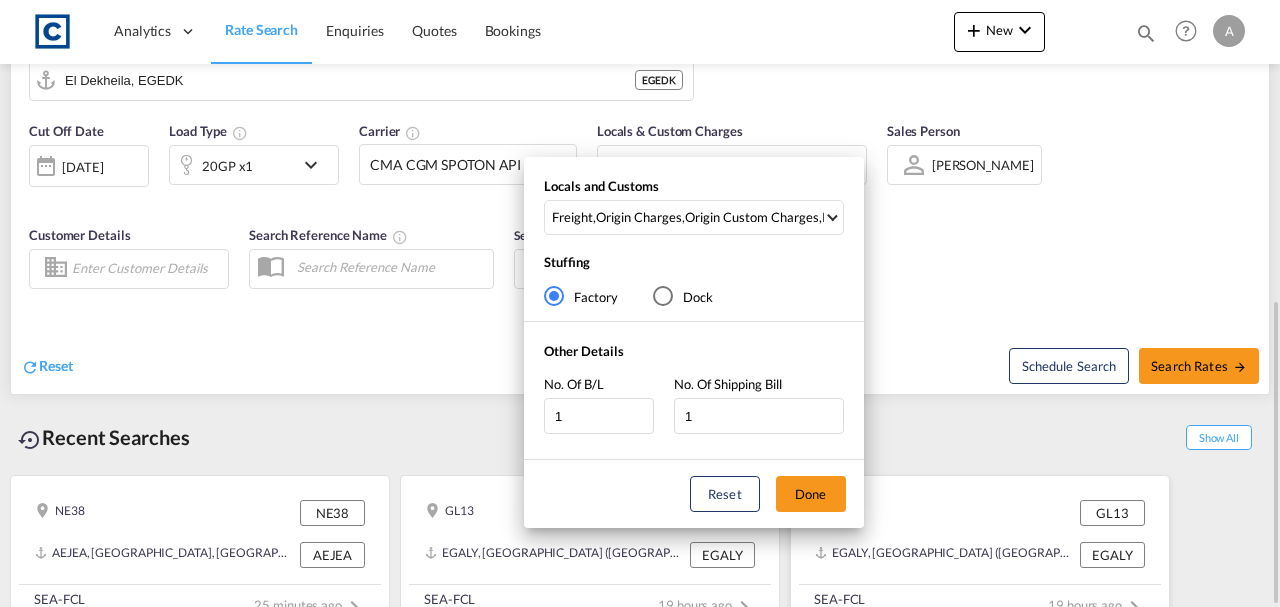 click on "Done" at bounding box center [811, 494] 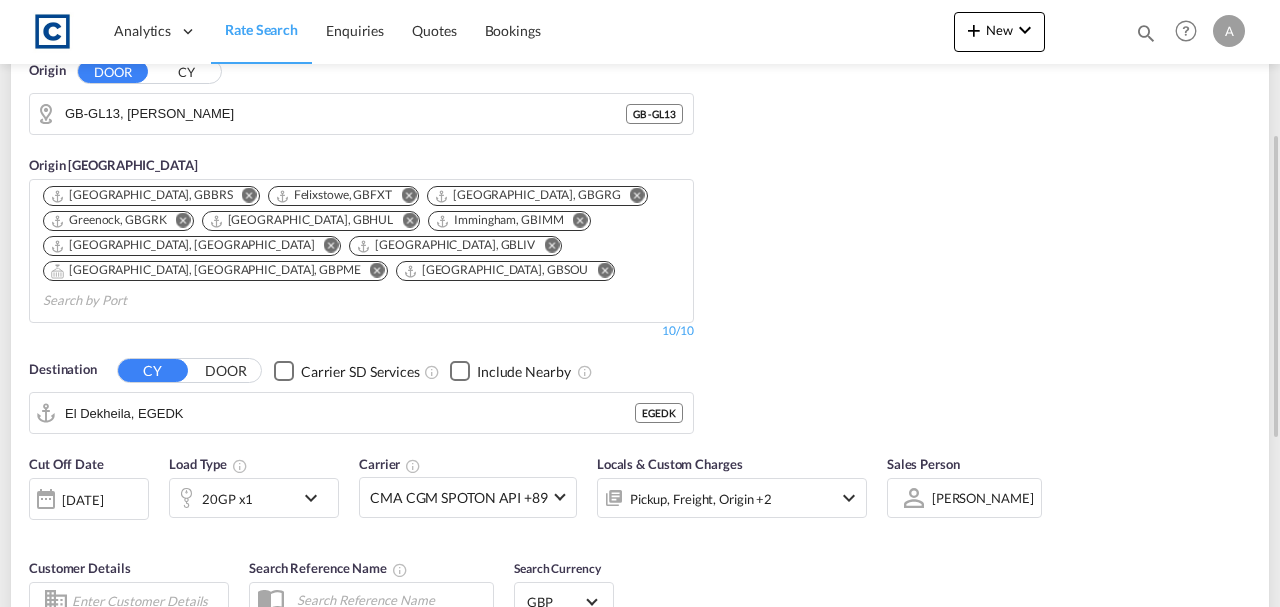 scroll, scrollTop: 532, scrollLeft: 0, axis: vertical 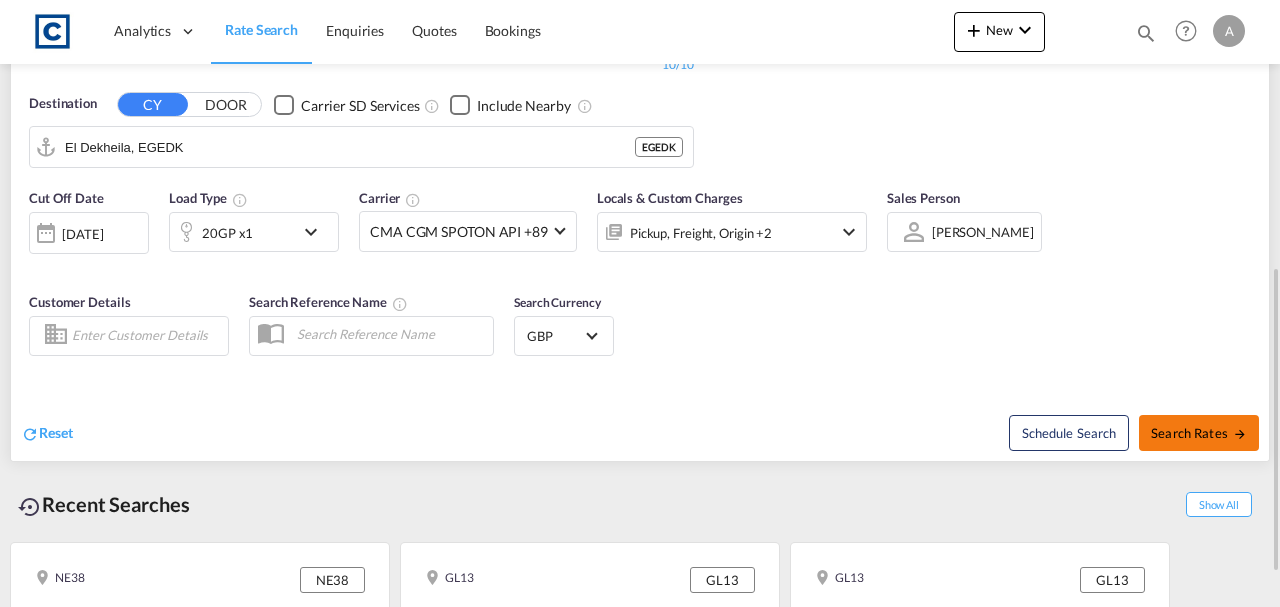 click on "Search Rates" at bounding box center (1199, 433) 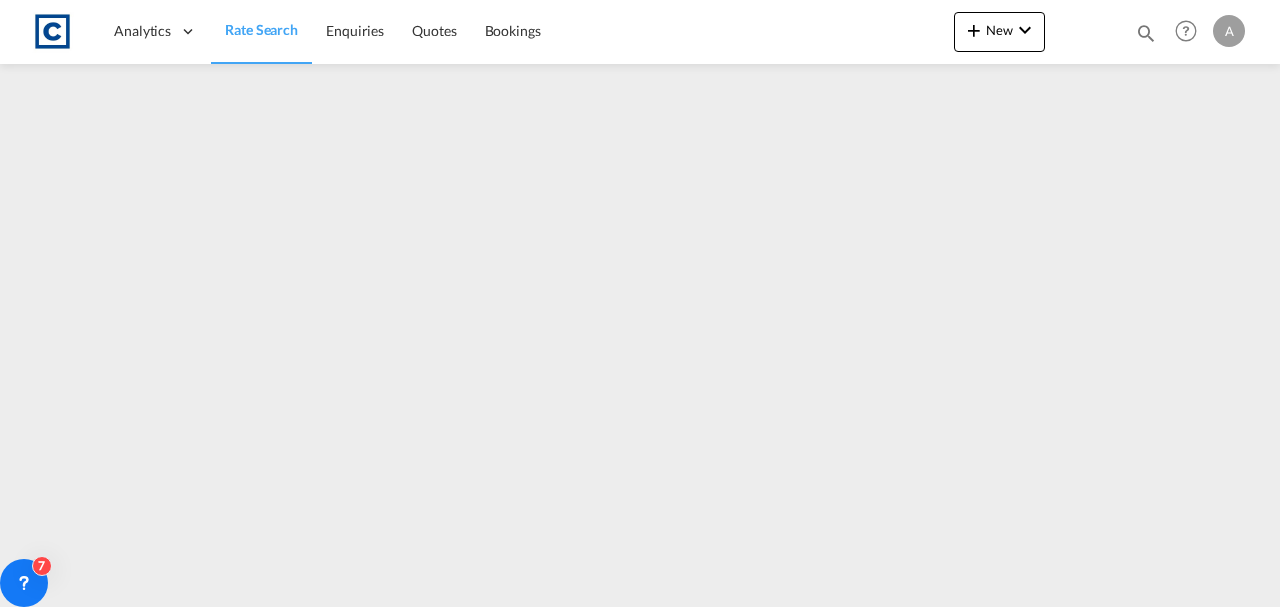 scroll, scrollTop: 0, scrollLeft: 0, axis: both 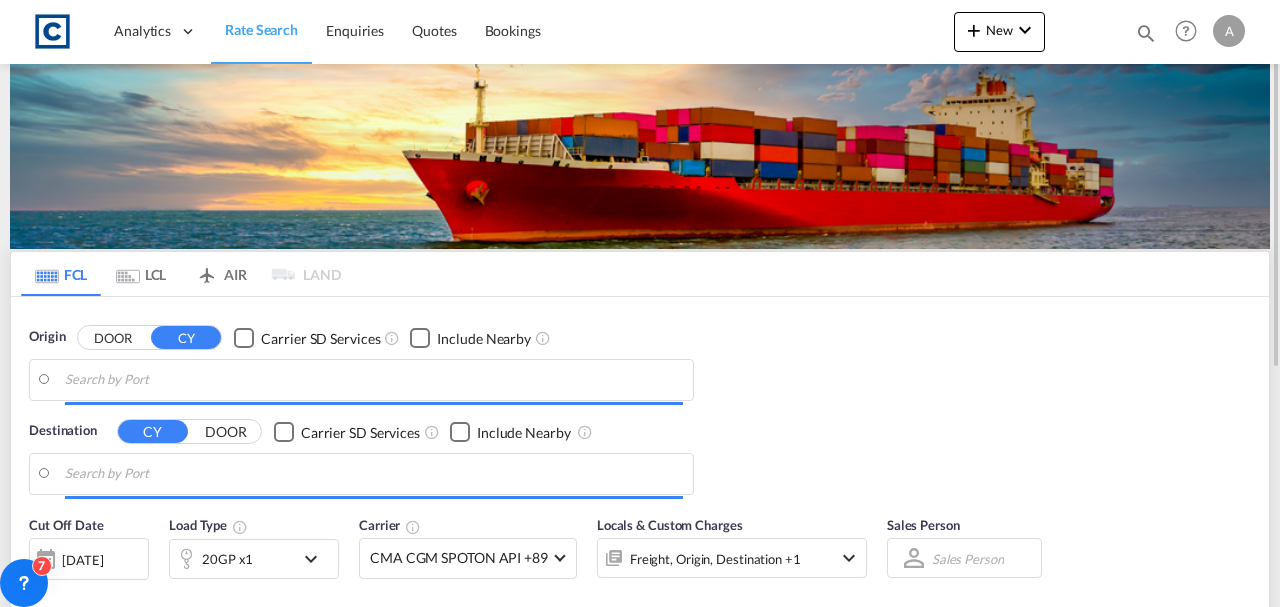 type on "GB-GL13, [PERSON_NAME]" 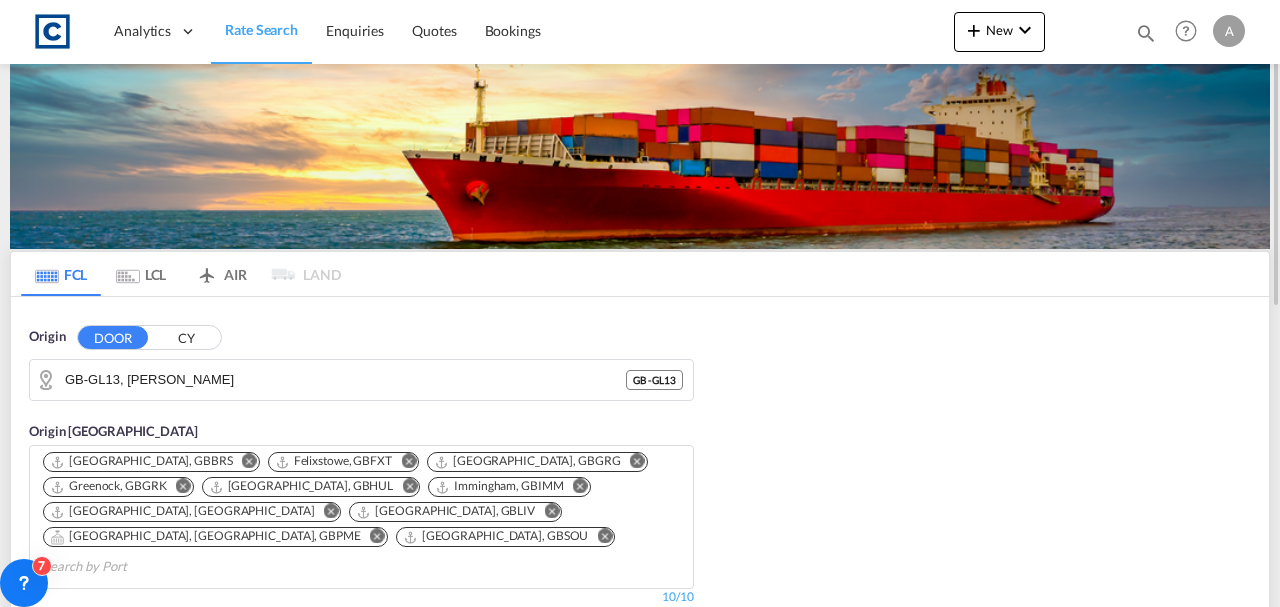 click on "GB-GL13, [PERSON_NAME]" at bounding box center [345, 380] 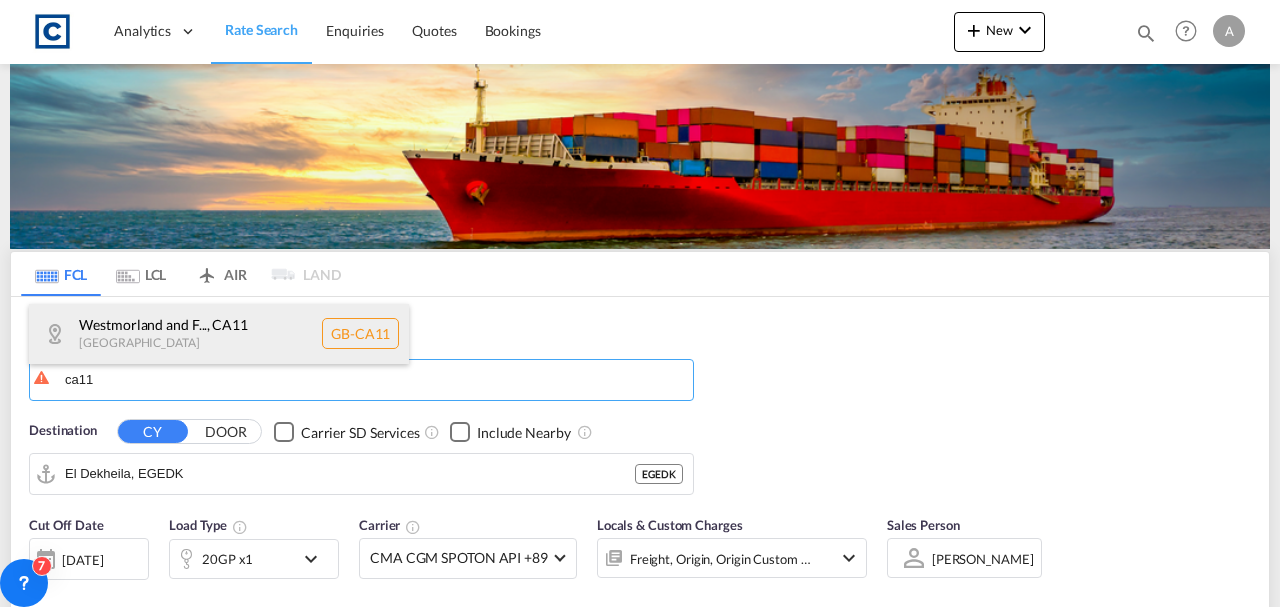 click on "Westmorland and F... ,
CA11
United Kingdom
GB-CA11" at bounding box center [219, 334] 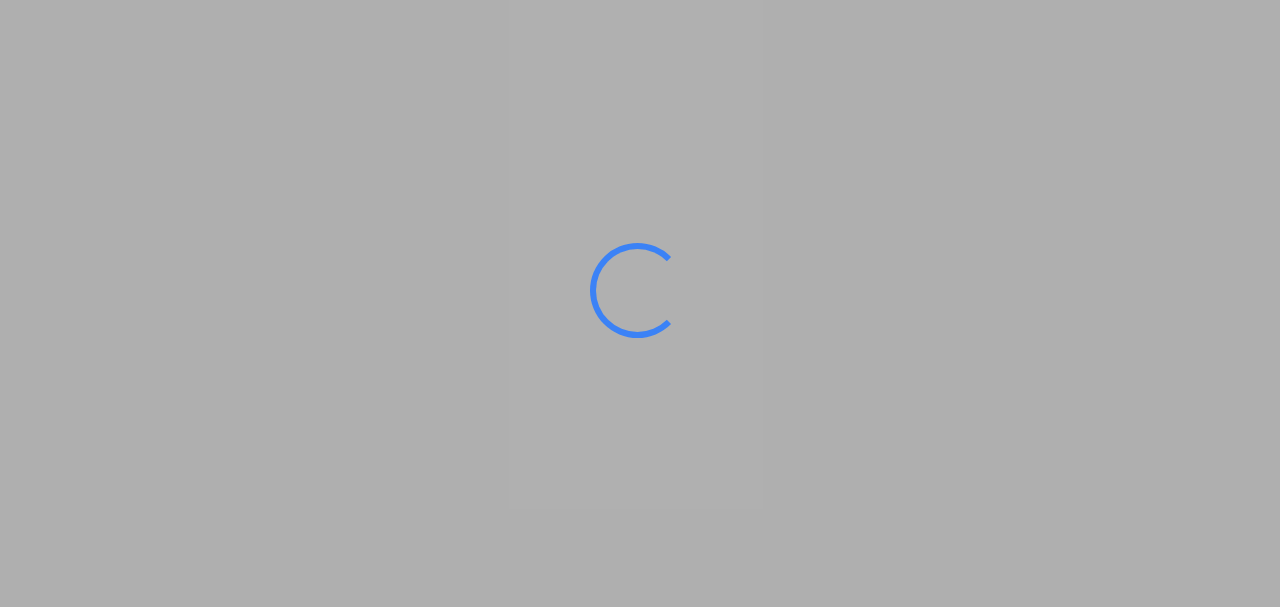 scroll, scrollTop: 0, scrollLeft: 0, axis: both 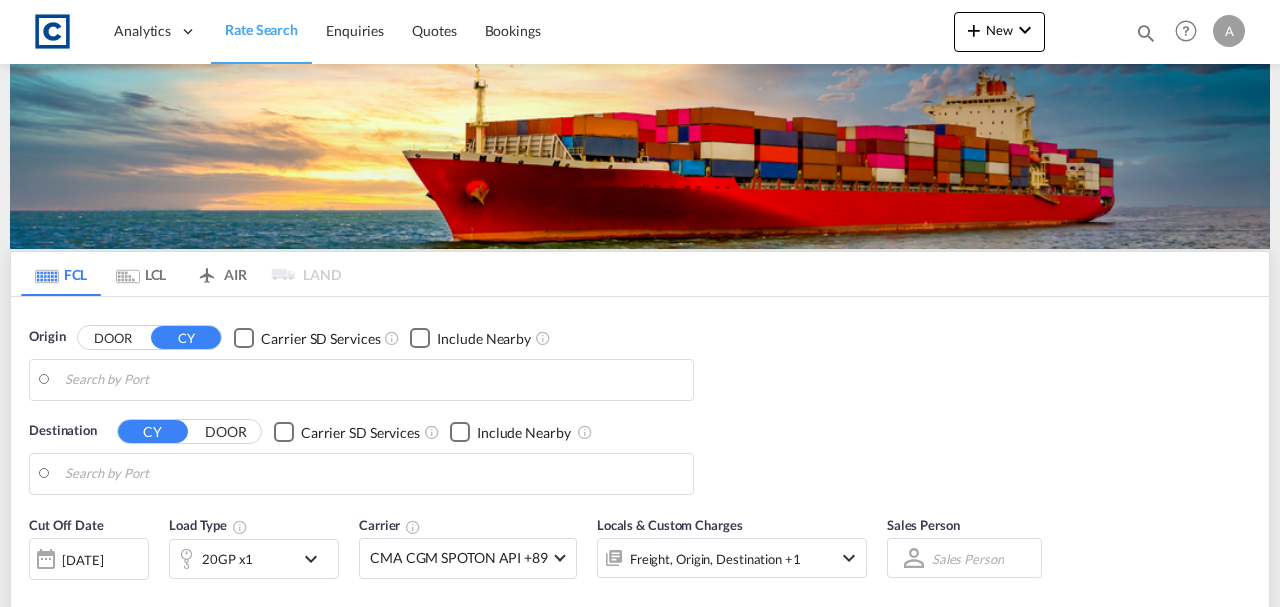 type on "GB-GL13, [PERSON_NAME]" 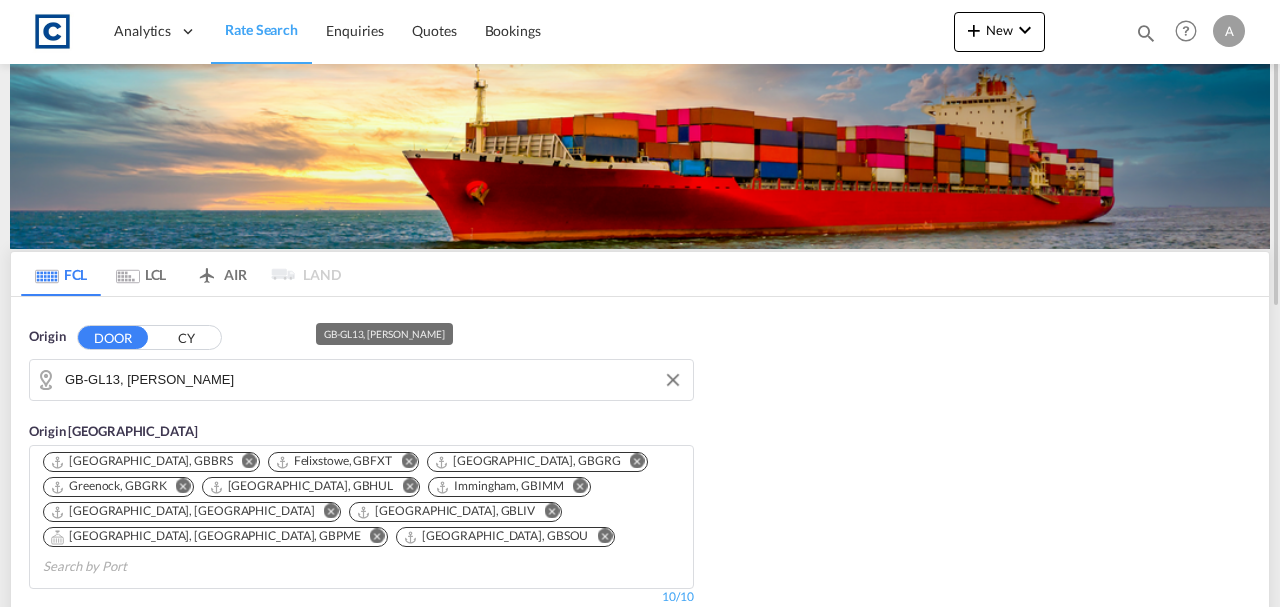 click on "GB-GL13, [PERSON_NAME]" at bounding box center (374, 380) 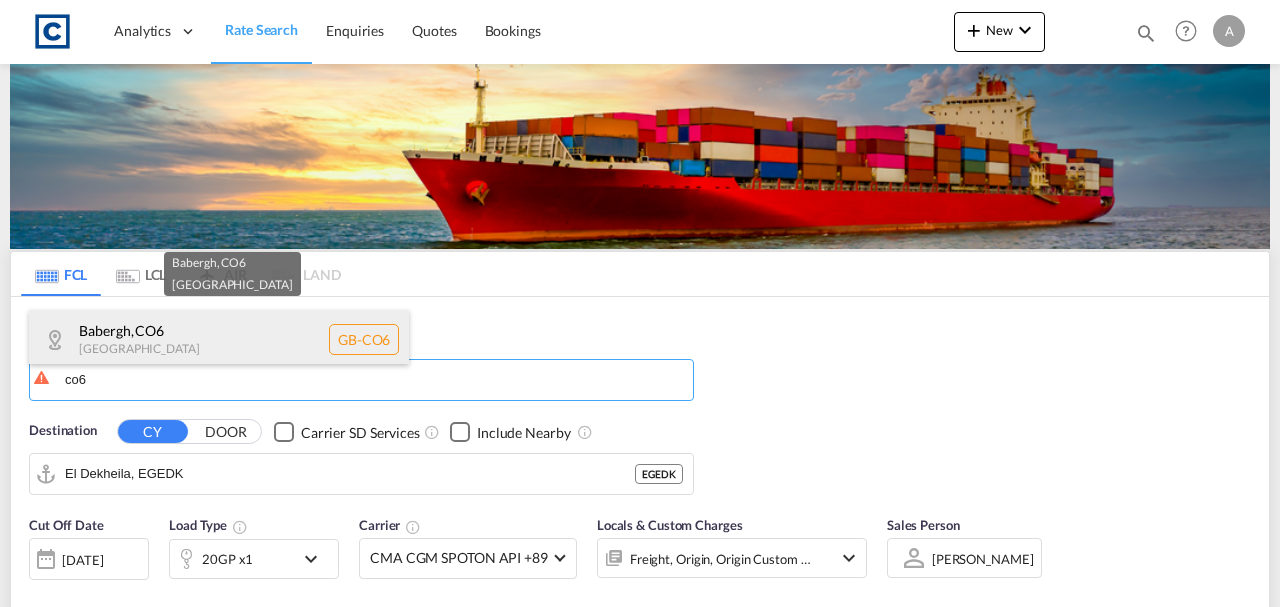 click on "Babergh ,
CO6
[GEOGRAPHIC_DATA]
[GEOGRAPHIC_DATA]-CO6" at bounding box center (219, 340) 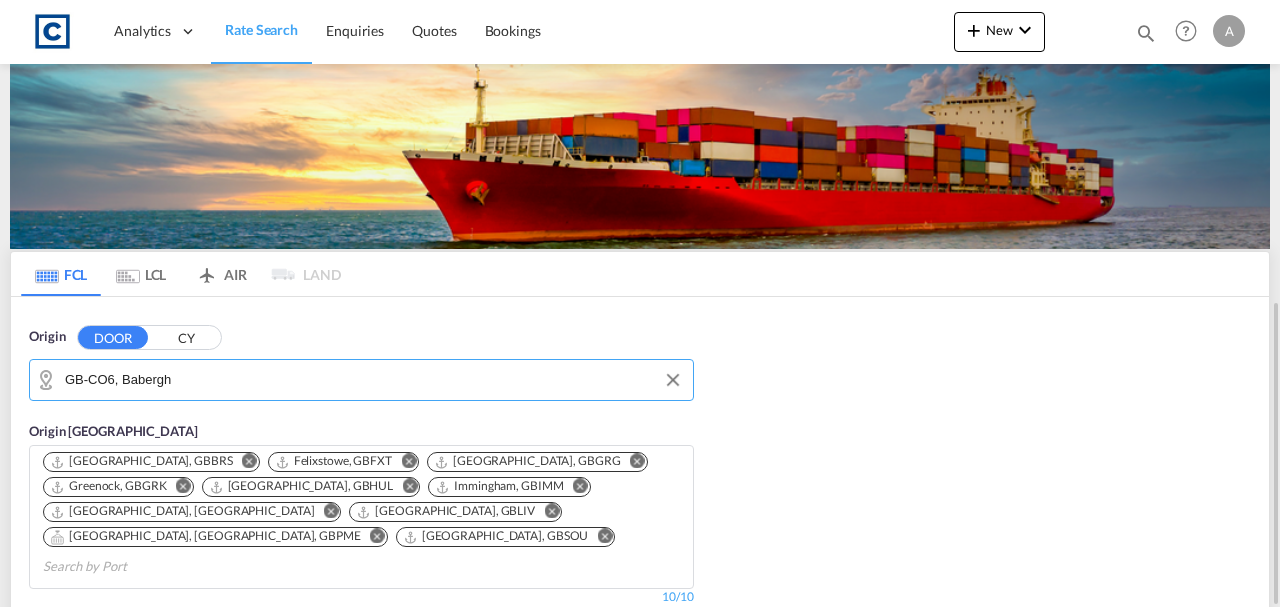 scroll, scrollTop: 200, scrollLeft: 0, axis: vertical 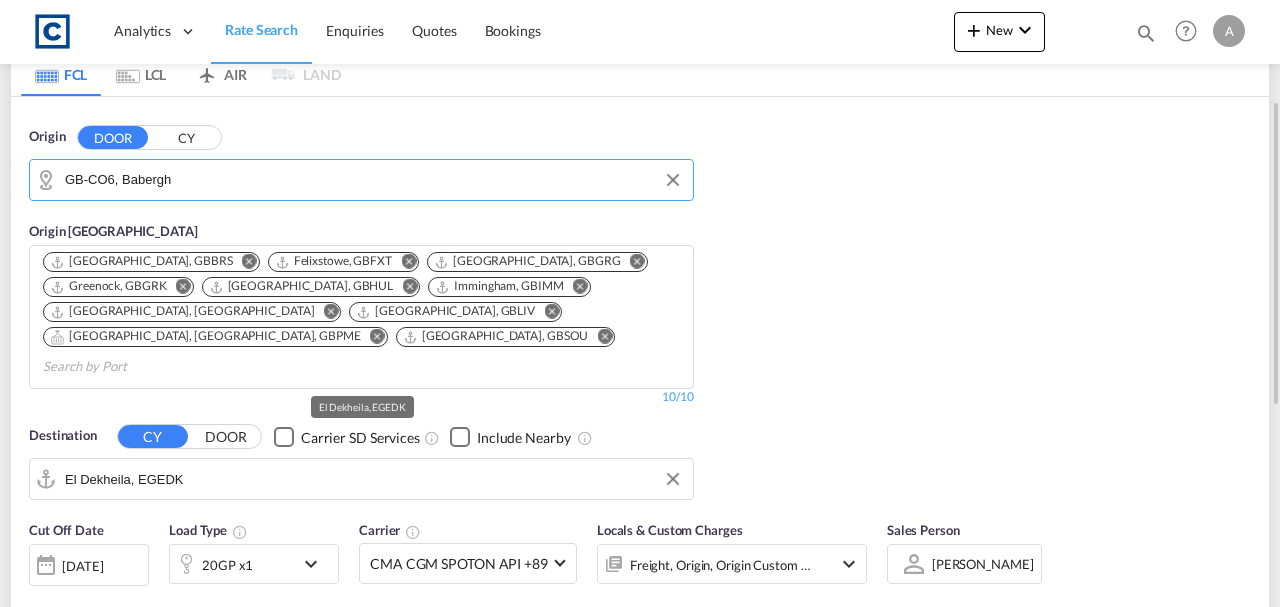 click on "El Dekheila, EGEDK" at bounding box center [374, 479] 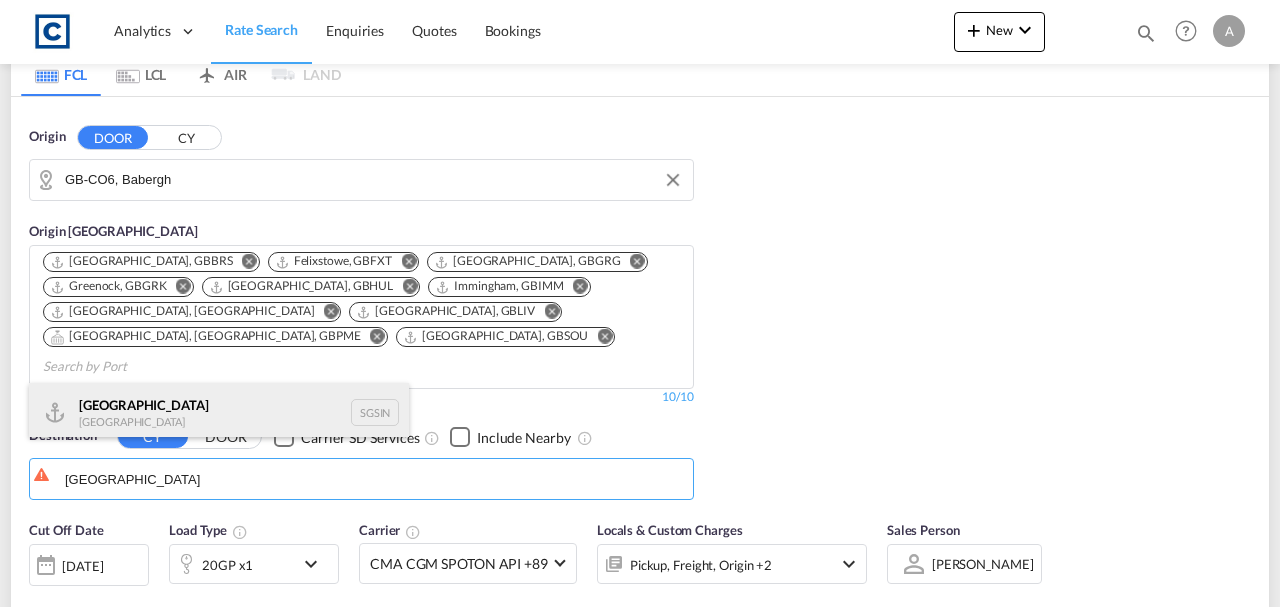 click on "Singapore
[GEOGRAPHIC_DATA]
[GEOGRAPHIC_DATA]" at bounding box center (219, 413) 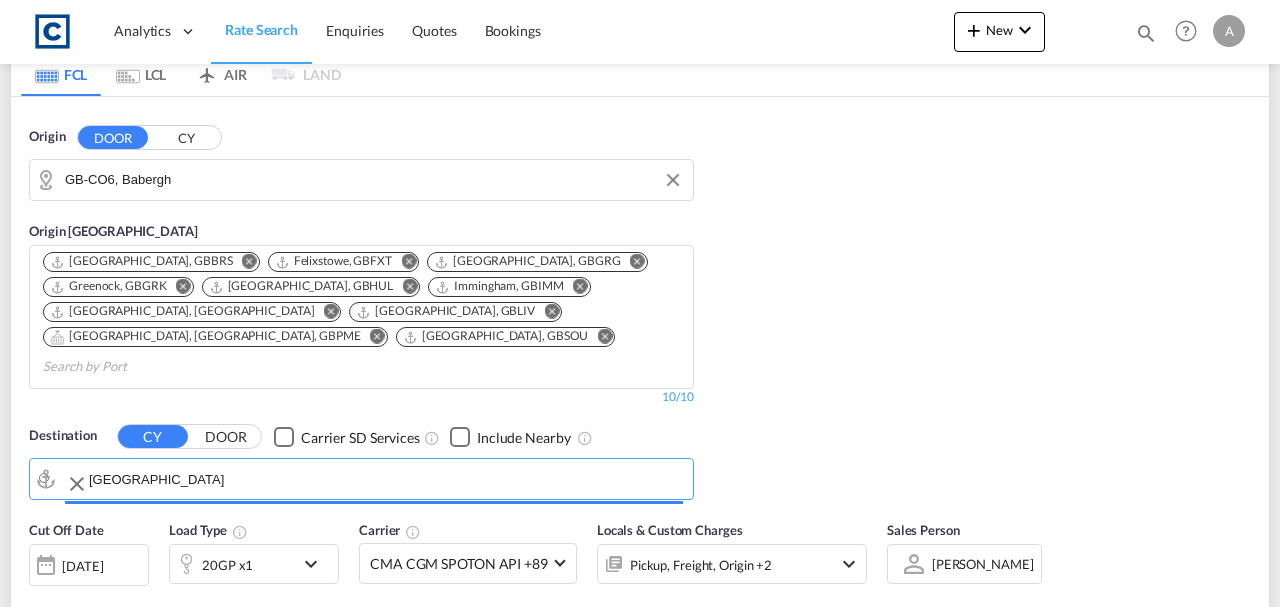 type on "[GEOGRAPHIC_DATA], SGSIN" 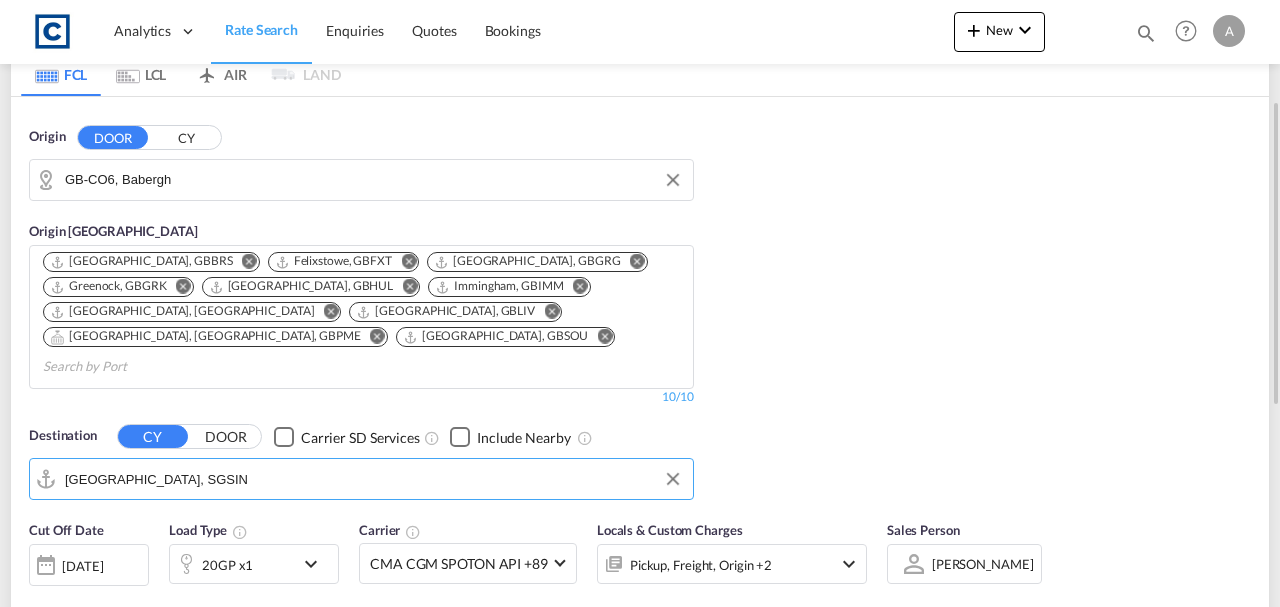 scroll, scrollTop: 333, scrollLeft: 0, axis: vertical 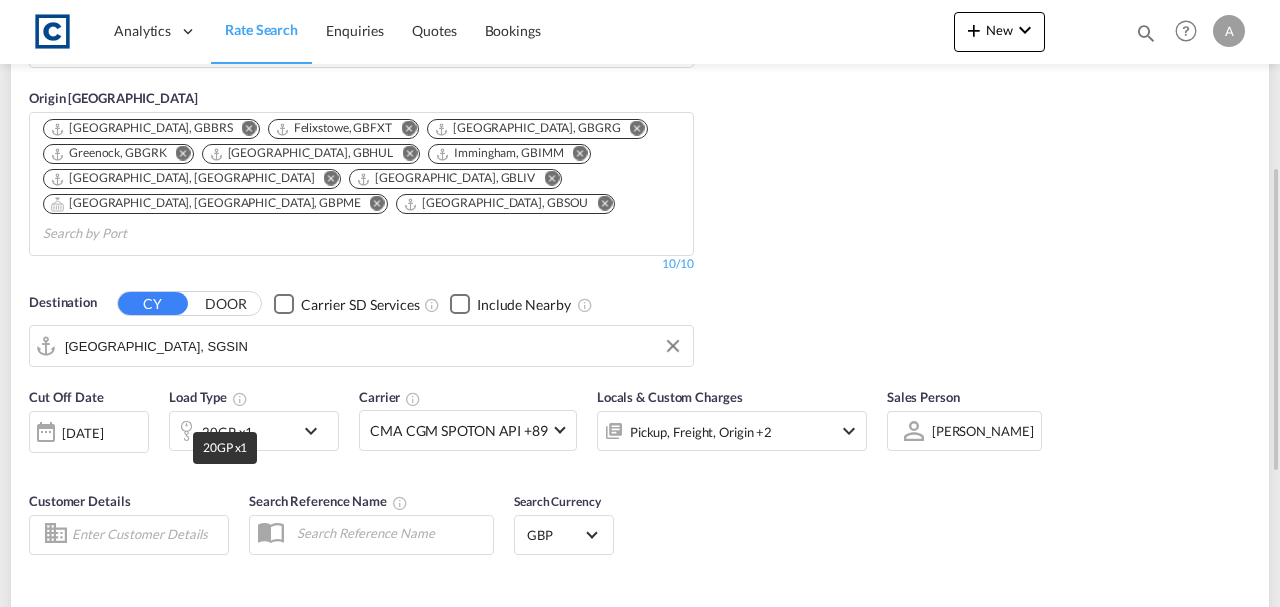 click on "20GP x1" at bounding box center [227, 432] 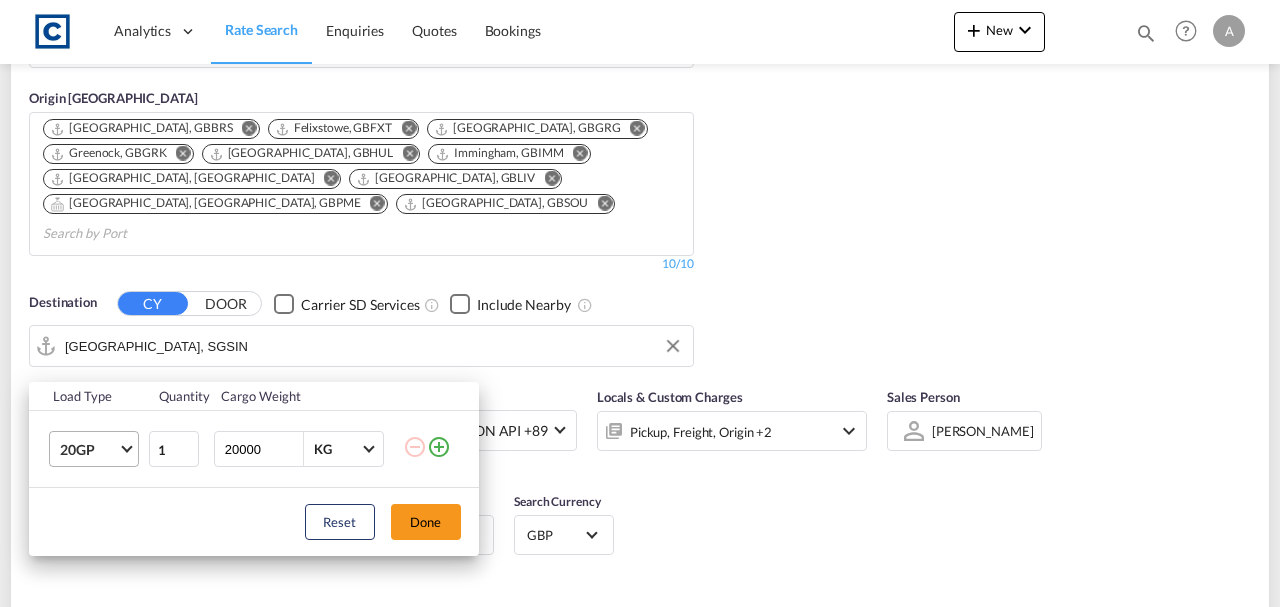 click on "20GP" at bounding box center [98, 449] 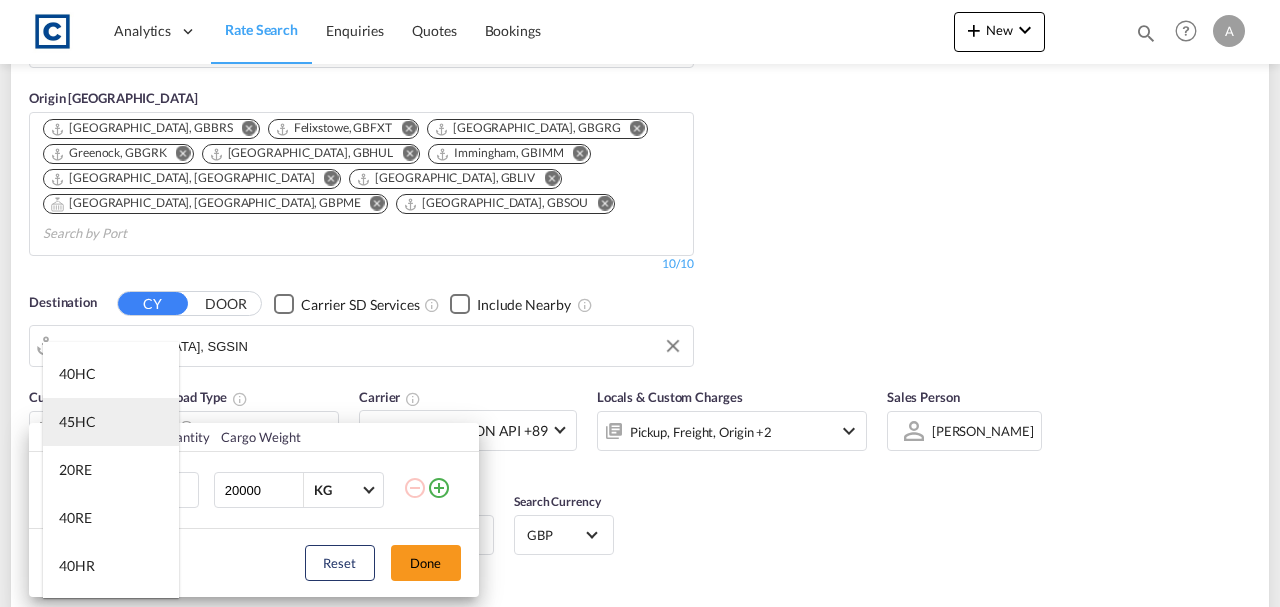 scroll, scrollTop: 133, scrollLeft: 0, axis: vertical 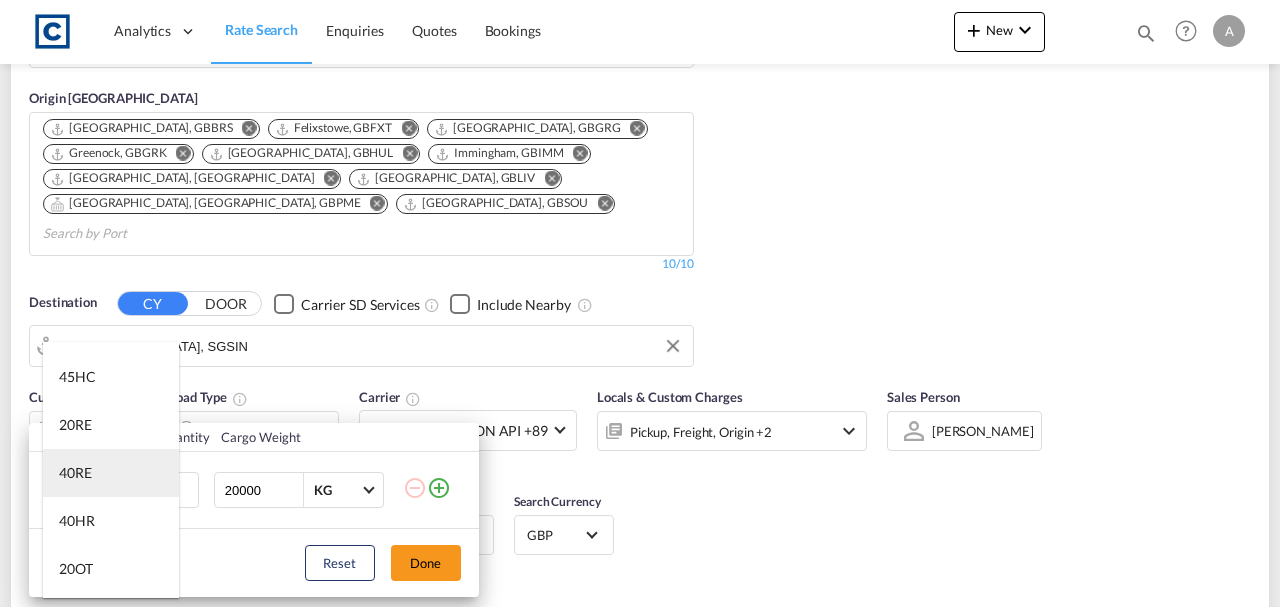 click on "40RE" at bounding box center (75, 473) 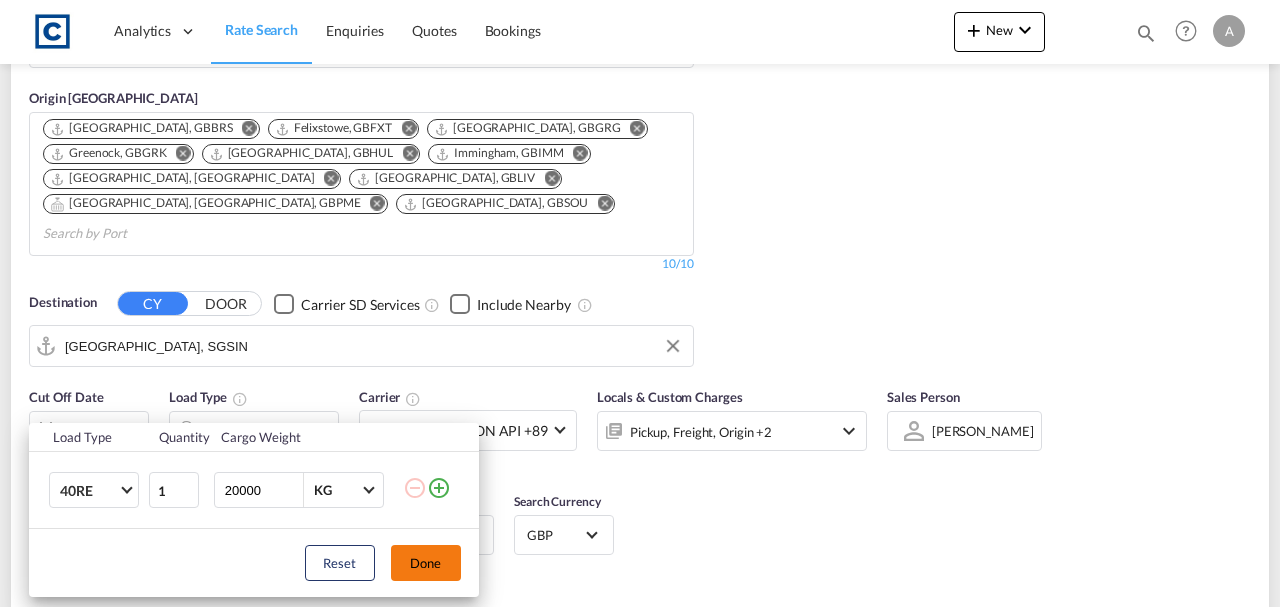 click on "Done" at bounding box center (426, 563) 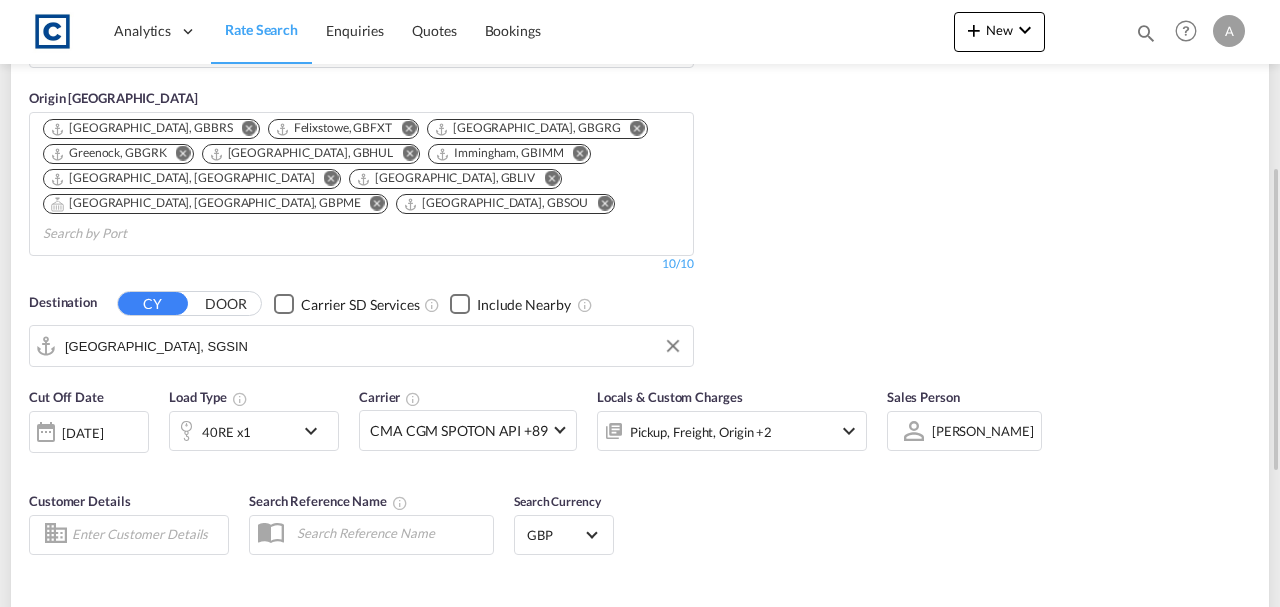 click on "Pickup,  Freight,  Origin +2" at bounding box center (701, 432) 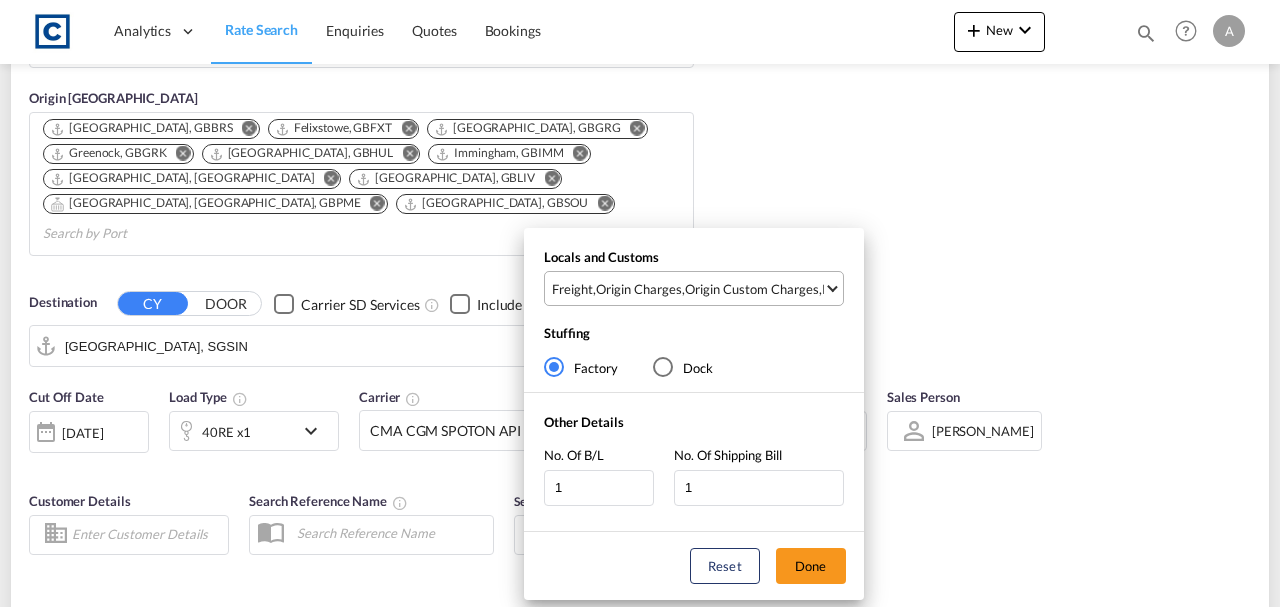 click on "Origin Custom Charges" at bounding box center [752, 289] 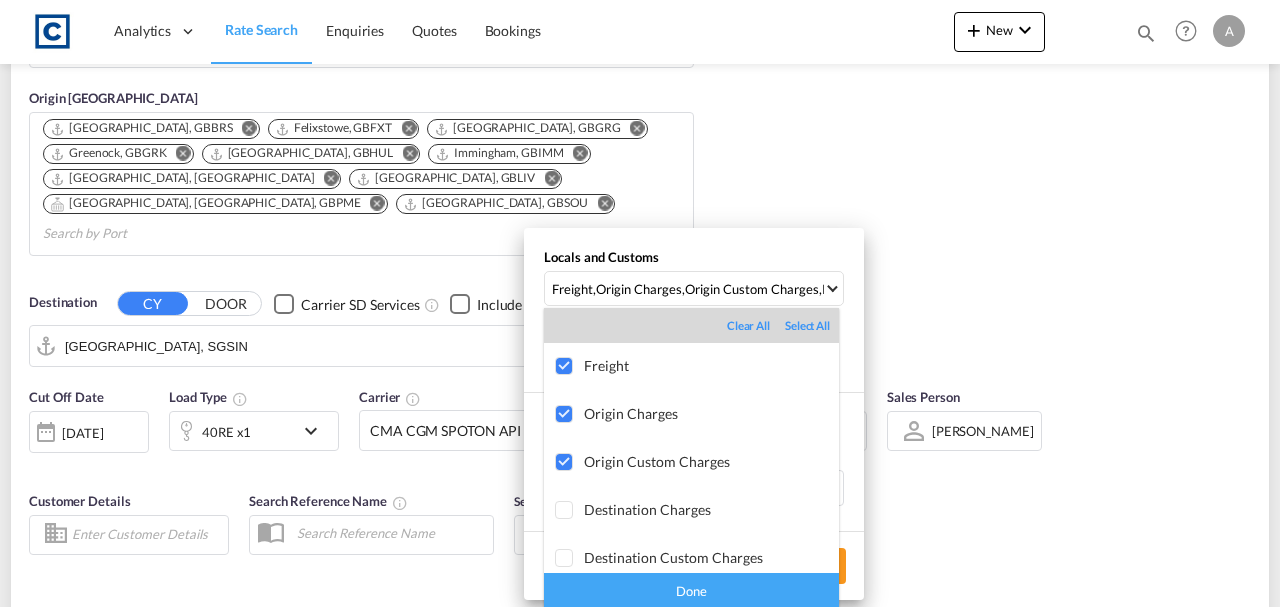 click on "Done" at bounding box center (691, 590) 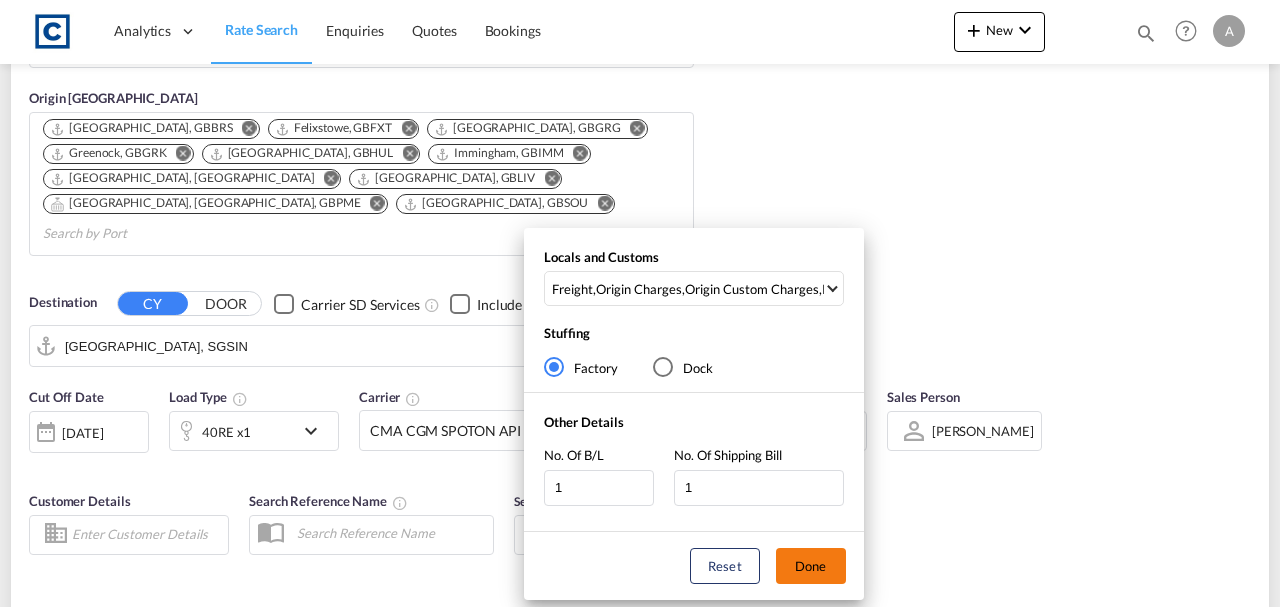 click on "Done" at bounding box center [811, 566] 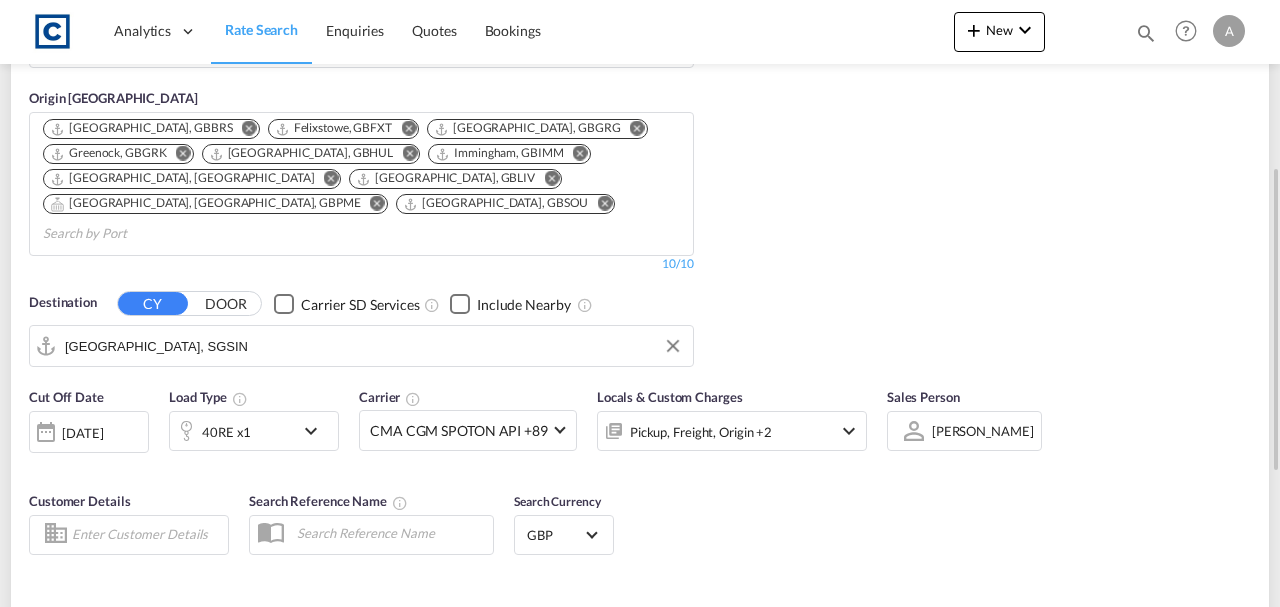 click on "Search Rates" at bounding box center (1199, 632) 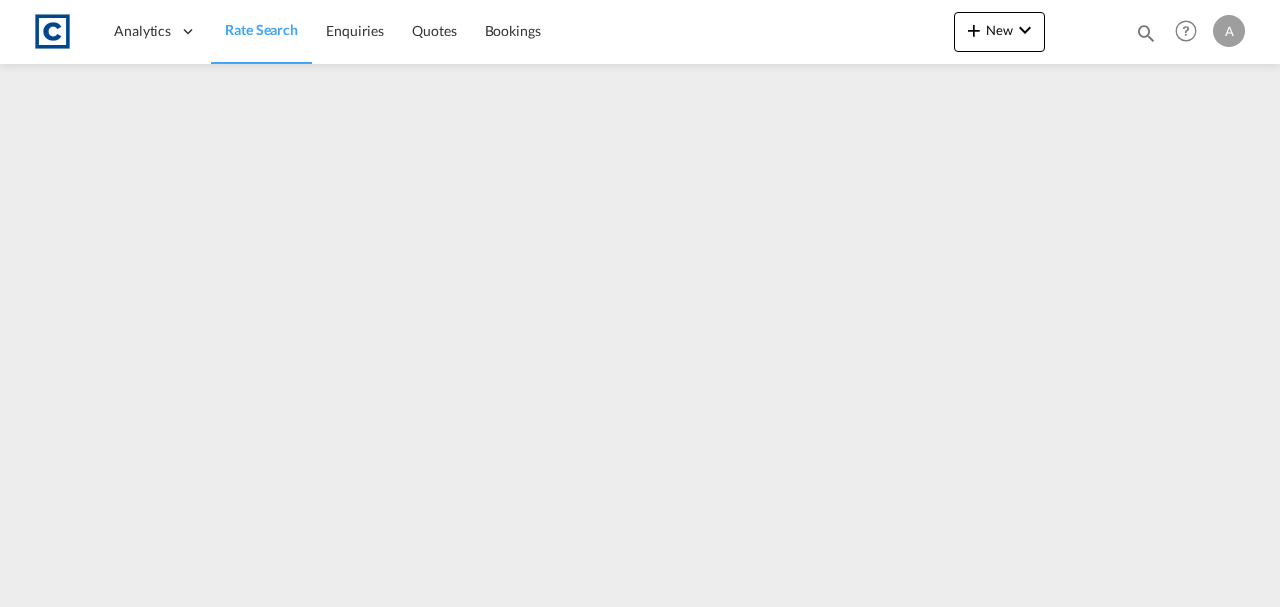 scroll, scrollTop: 0, scrollLeft: 0, axis: both 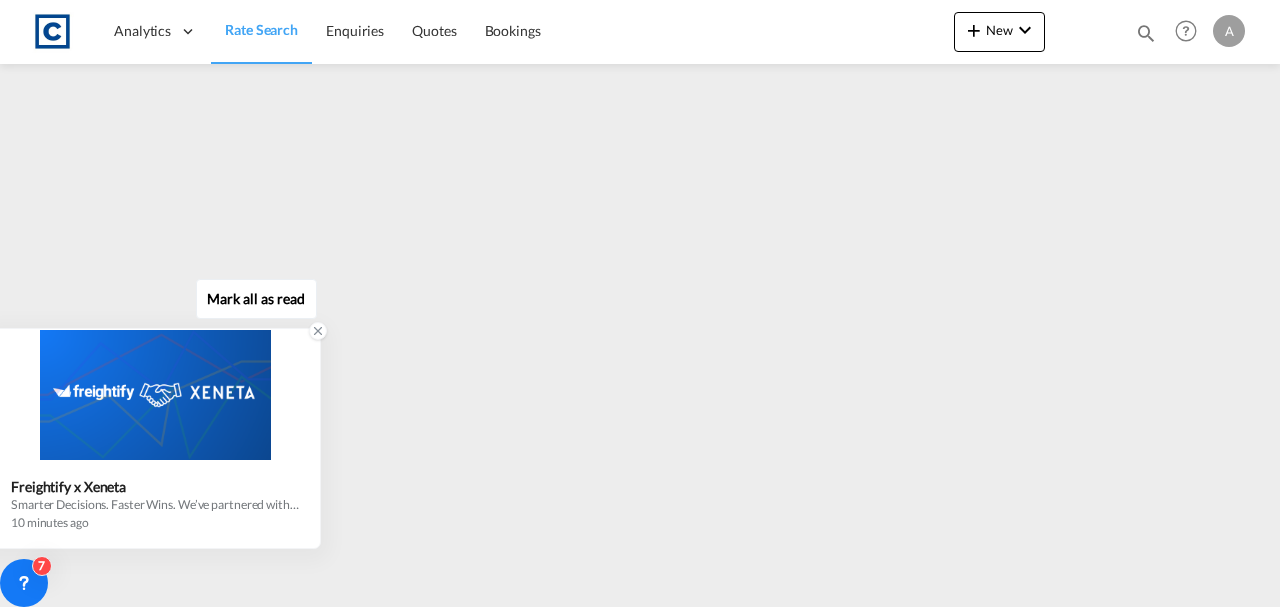 click 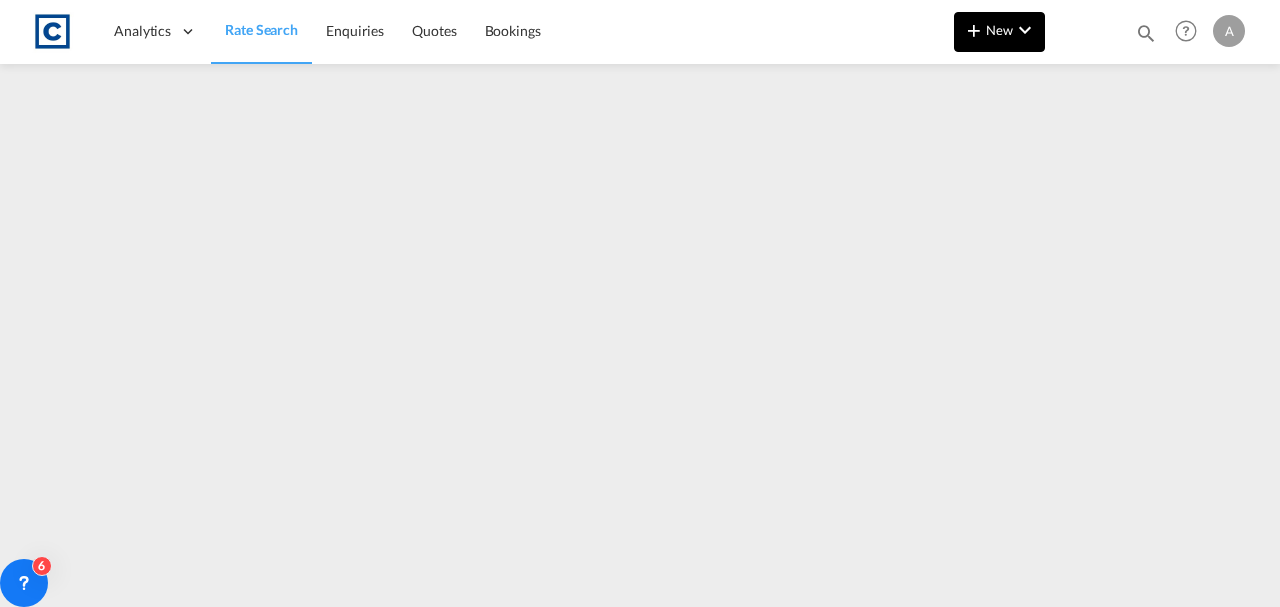 click on "New" at bounding box center (999, 30) 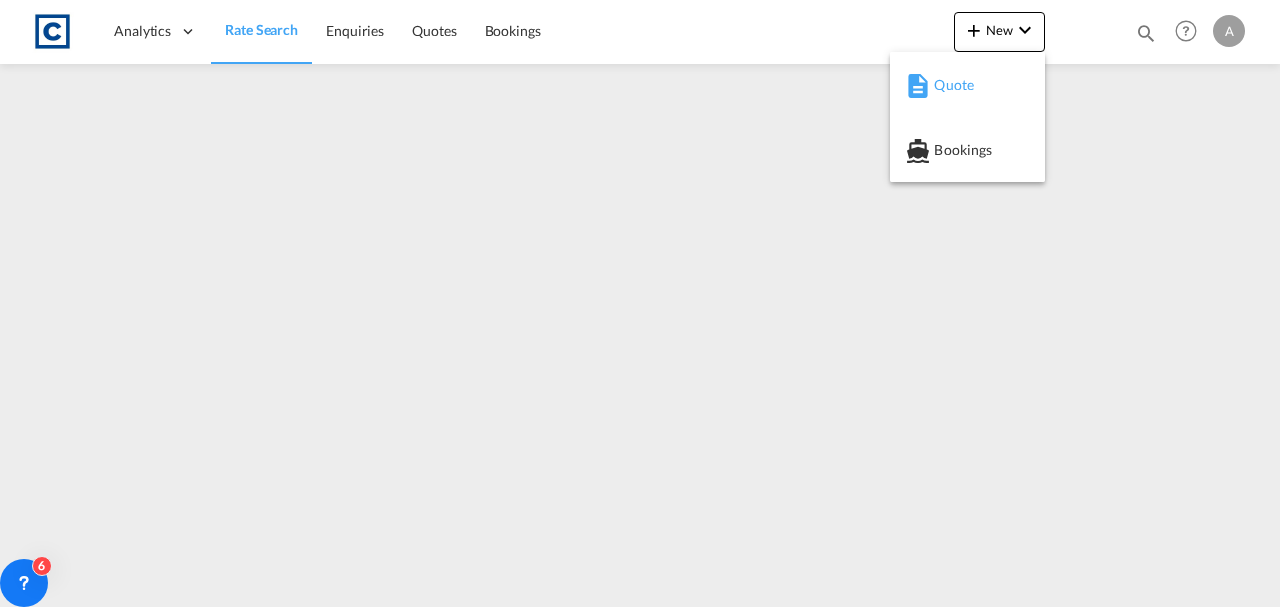 click on "Quote" at bounding box center (971, 85) 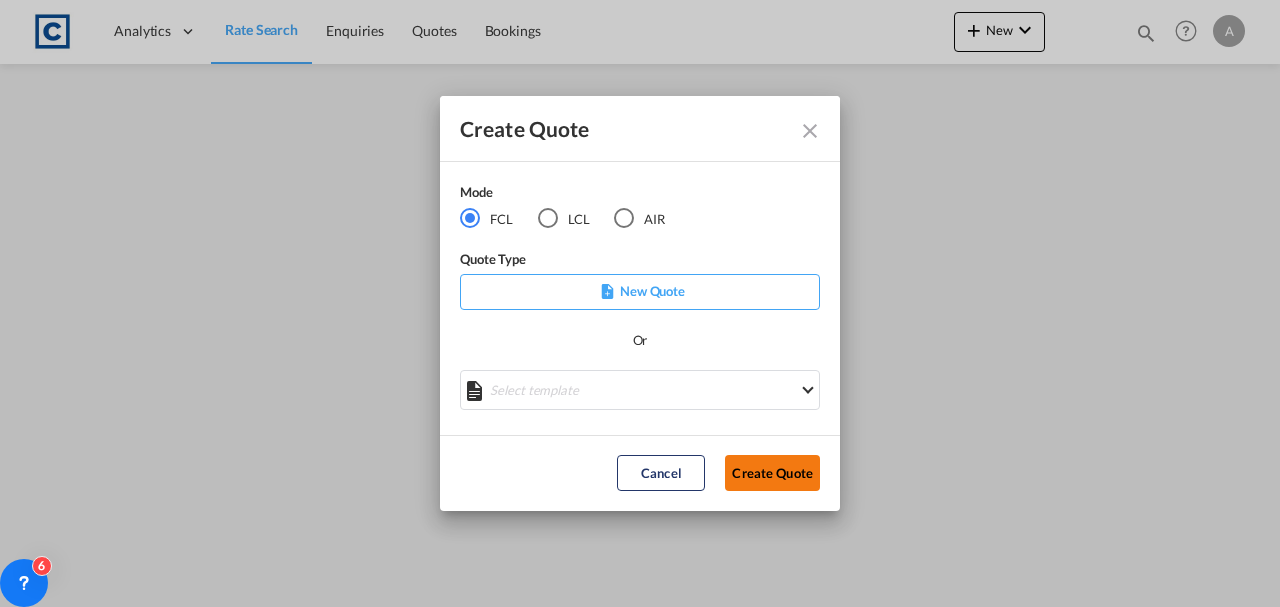 click on "Create Quote" 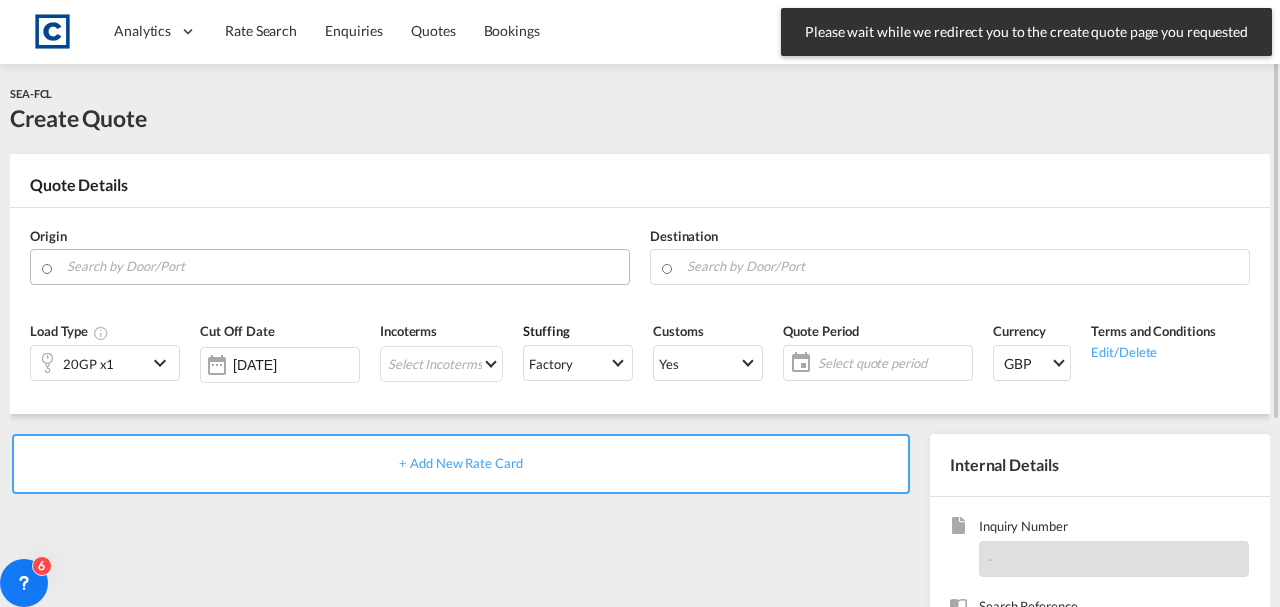 click at bounding box center [343, 266] 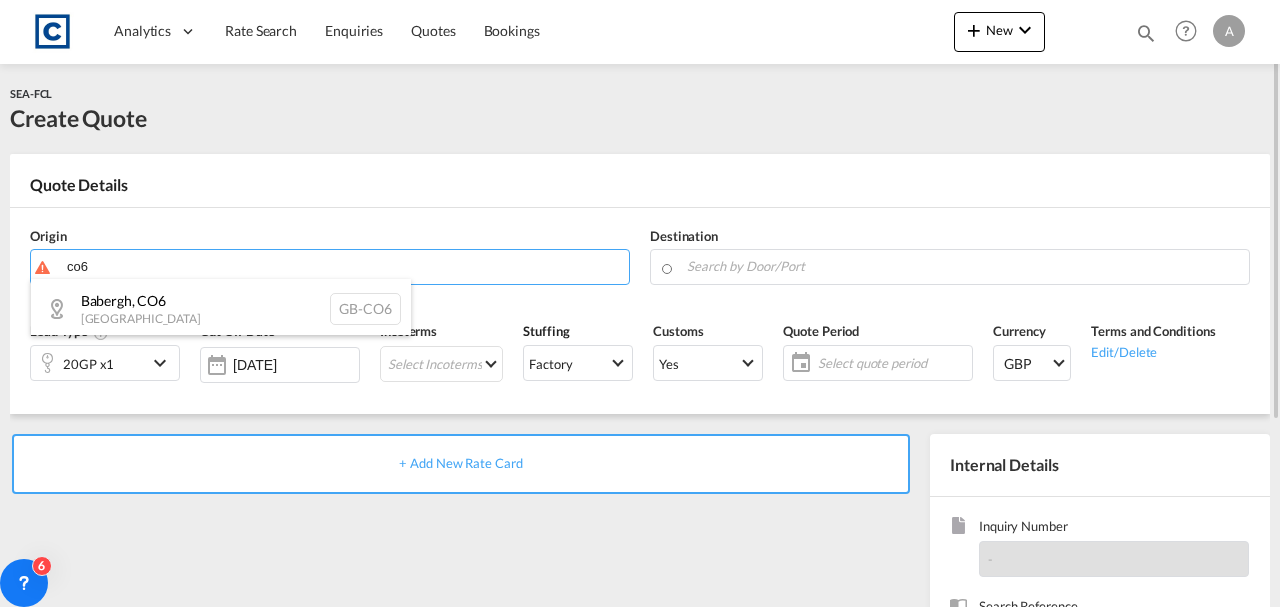 drag, startPoint x: 233, startPoint y: 296, endPoint x: 280, endPoint y: 287, distance: 47.853943 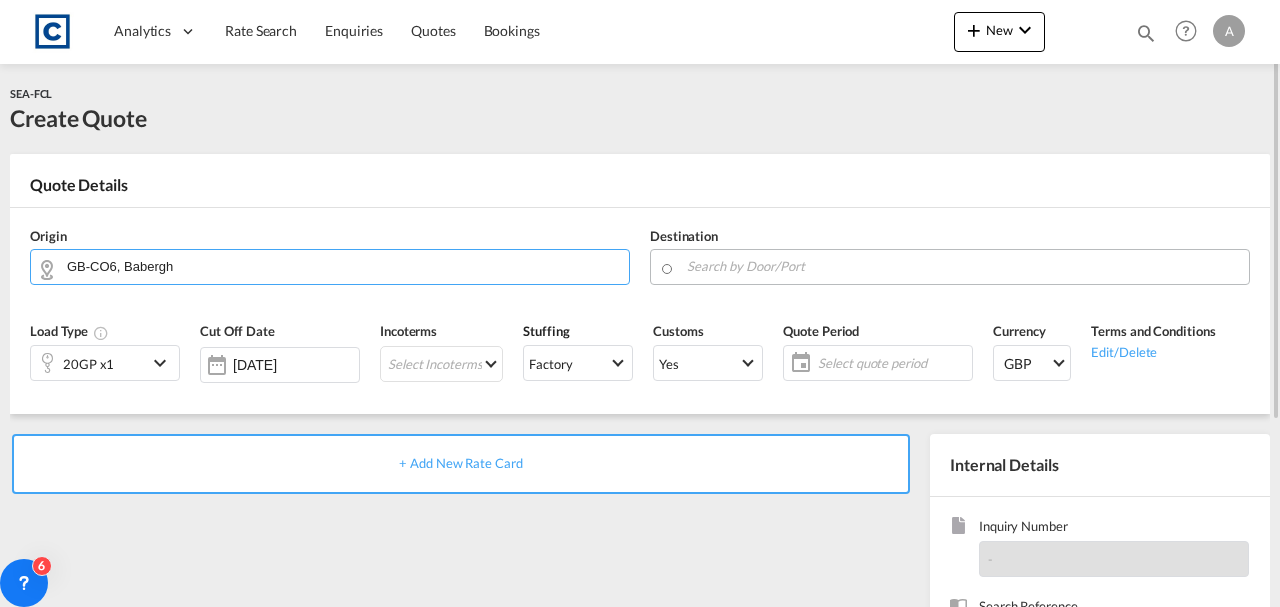 click at bounding box center (963, 266) 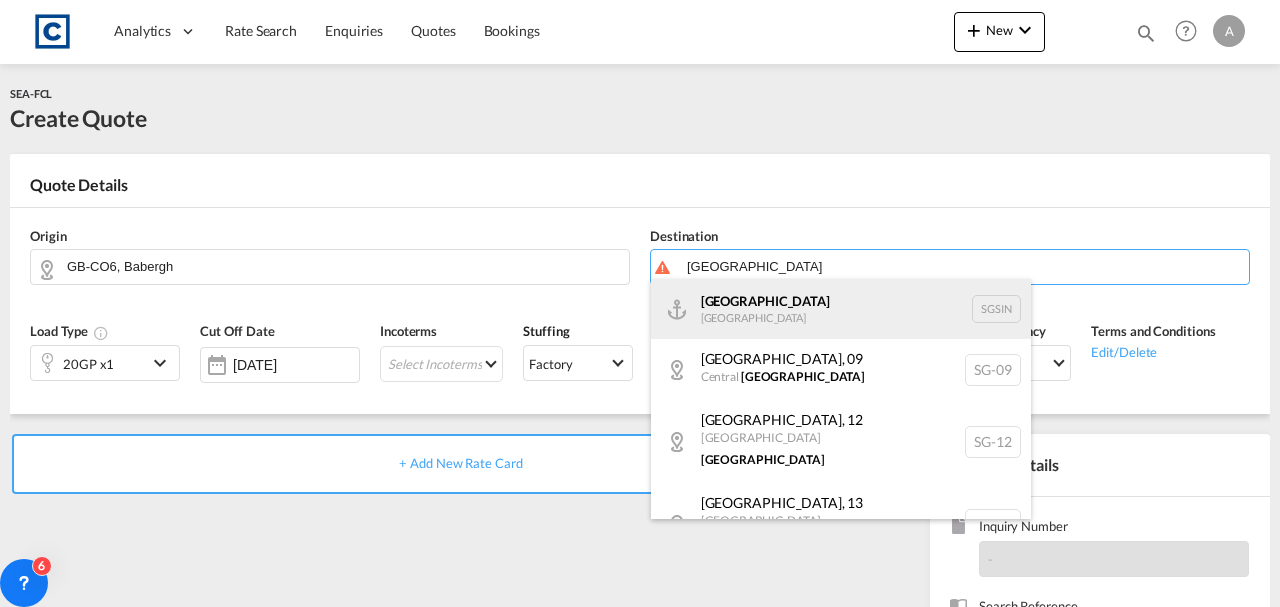 click on "Singapore
[GEOGRAPHIC_DATA]
[GEOGRAPHIC_DATA]" at bounding box center (841, 309) 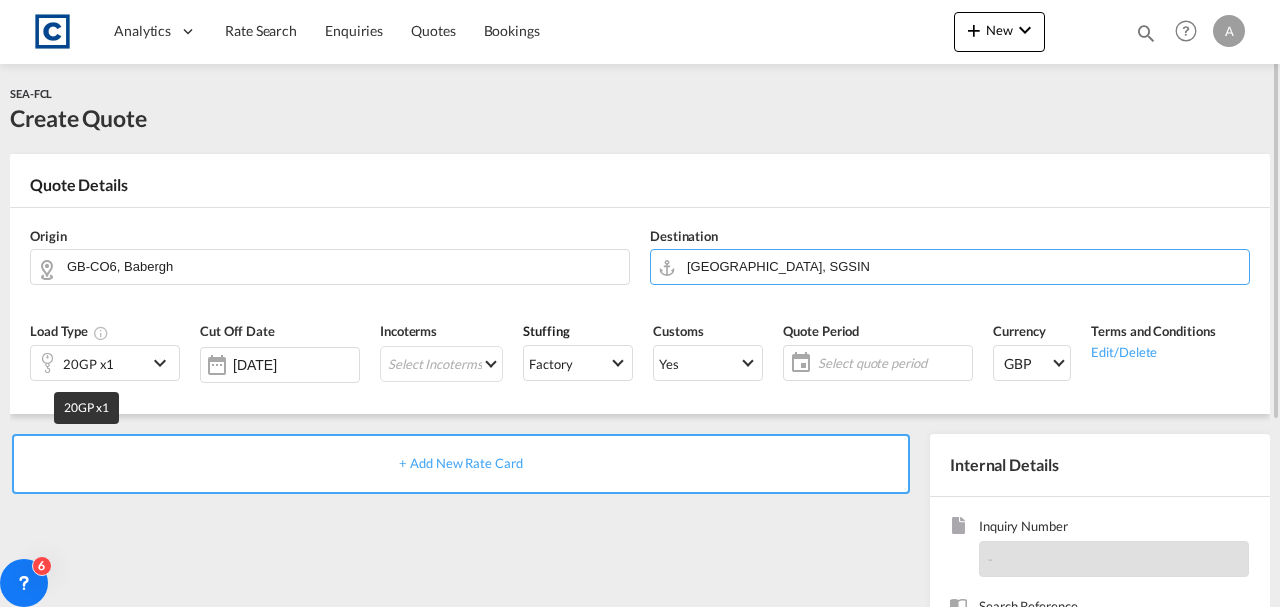click on "20GP x1" at bounding box center [88, 364] 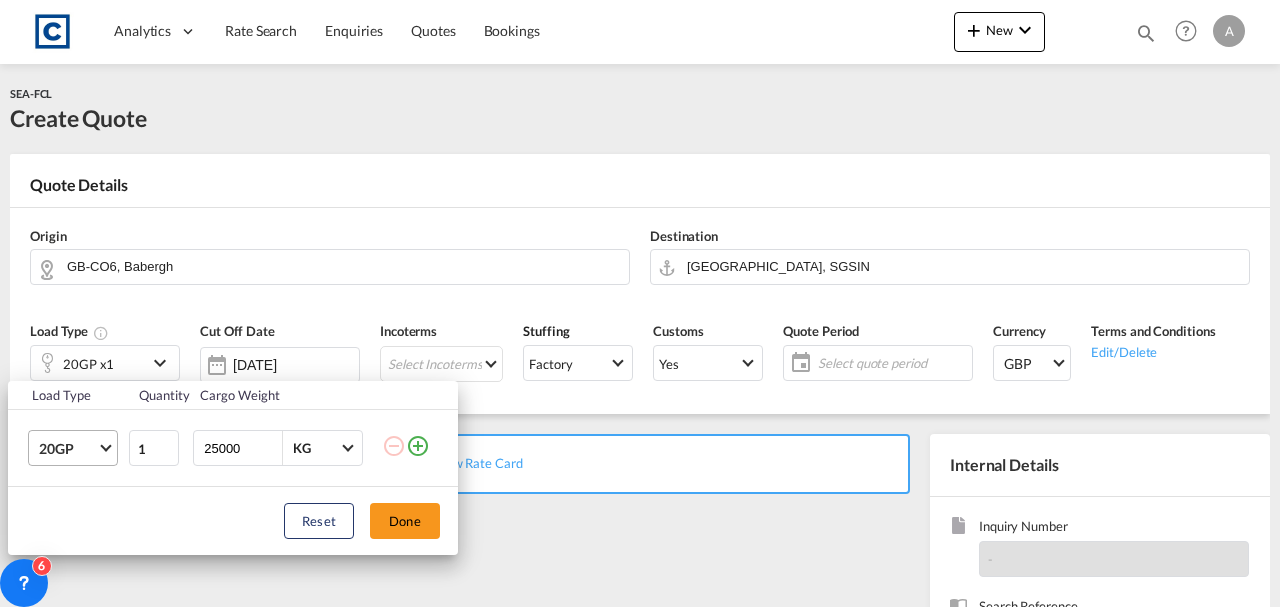 click on "20GP" at bounding box center (68, 449) 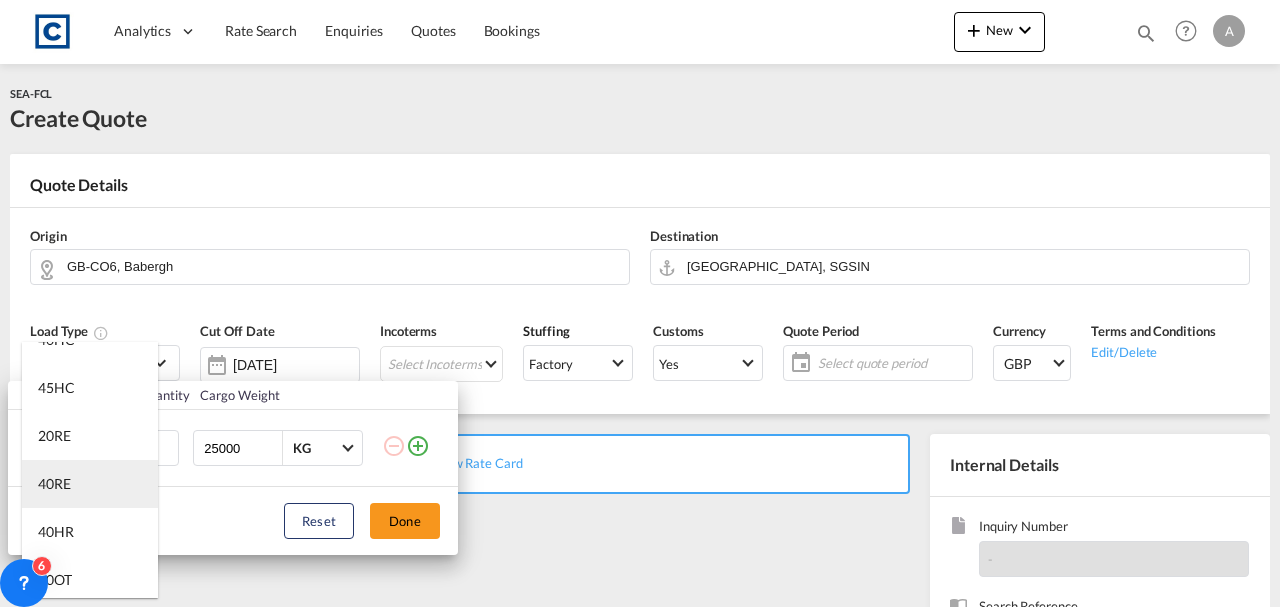 scroll, scrollTop: 133, scrollLeft: 0, axis: vertical 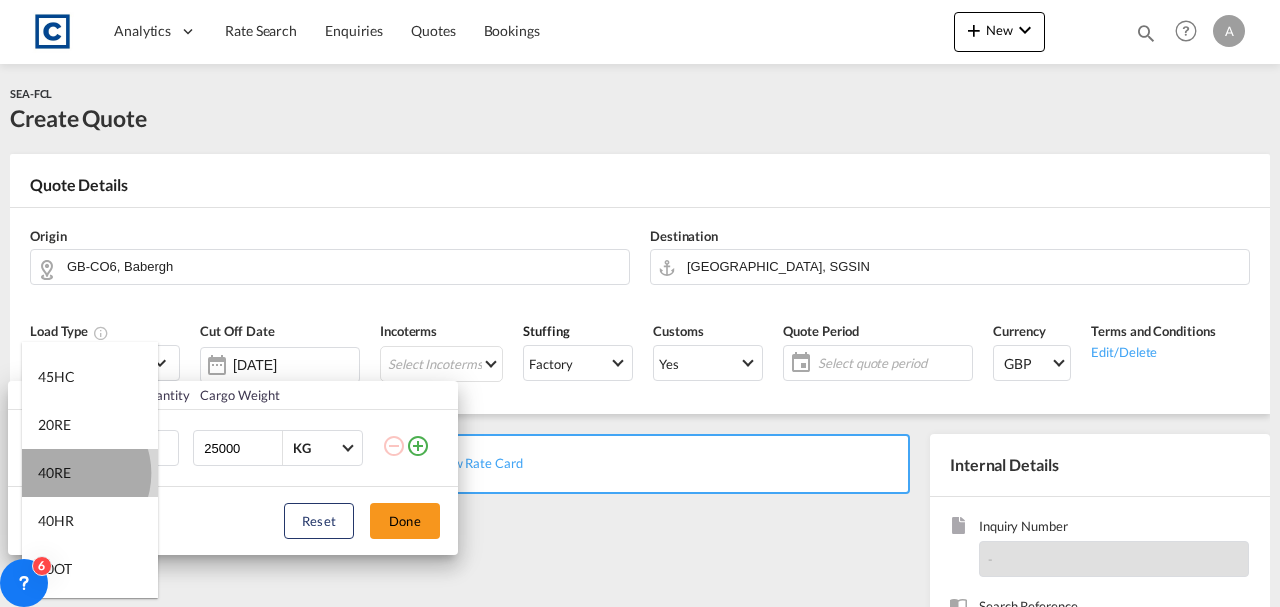 click on "40RE" at bounding box center [54, 473] 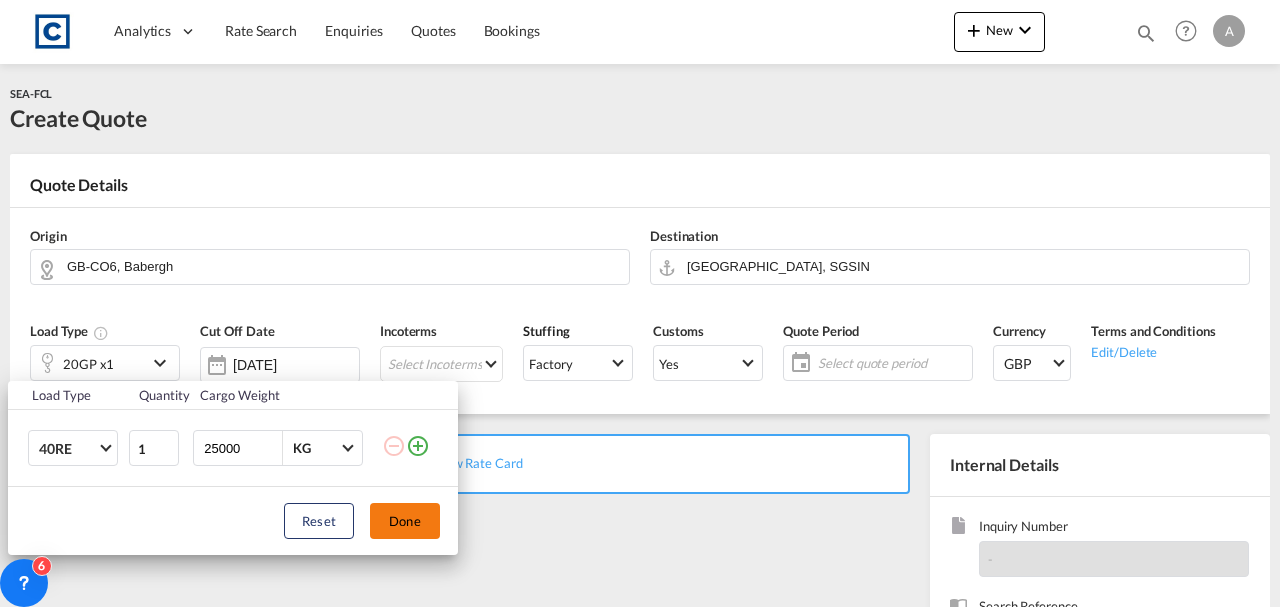 click on "Done" at bounding box center (405, 521) 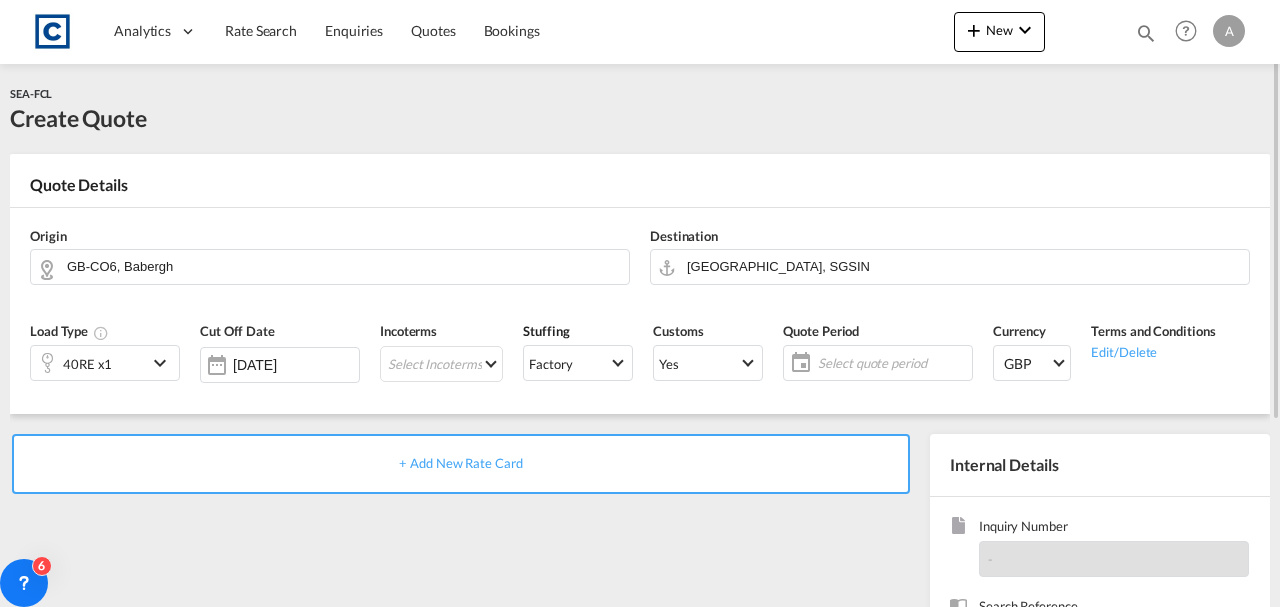 click on "+ Add New Rate Card" at bounding box center (460, 463) 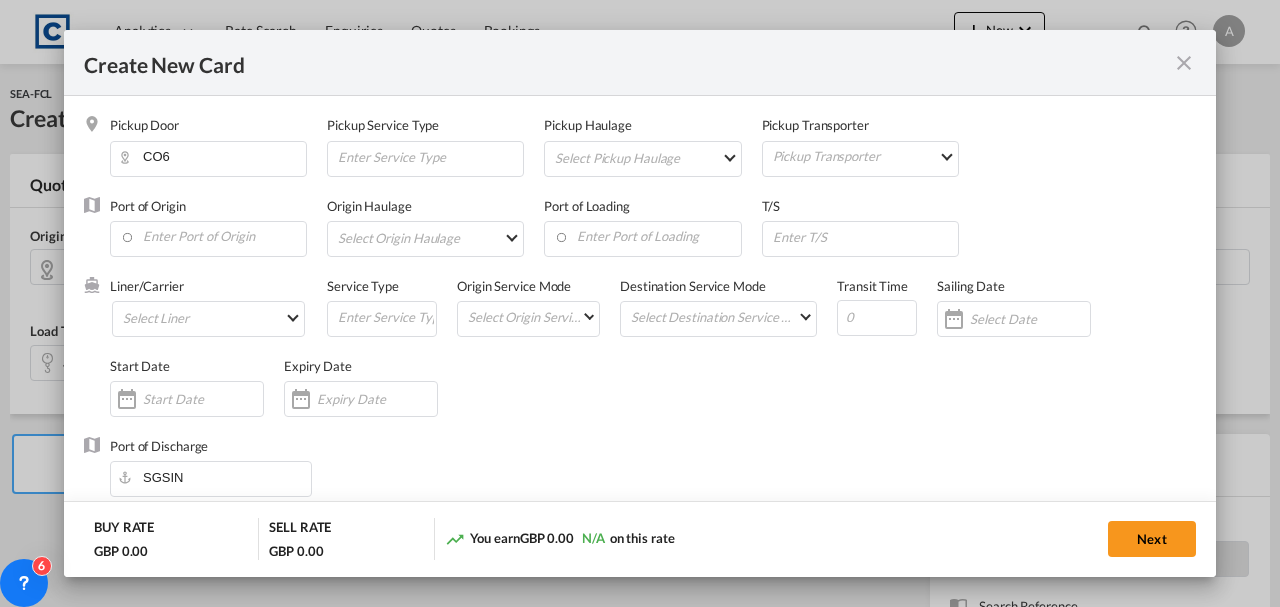 type on "Basic Ocean Freight" 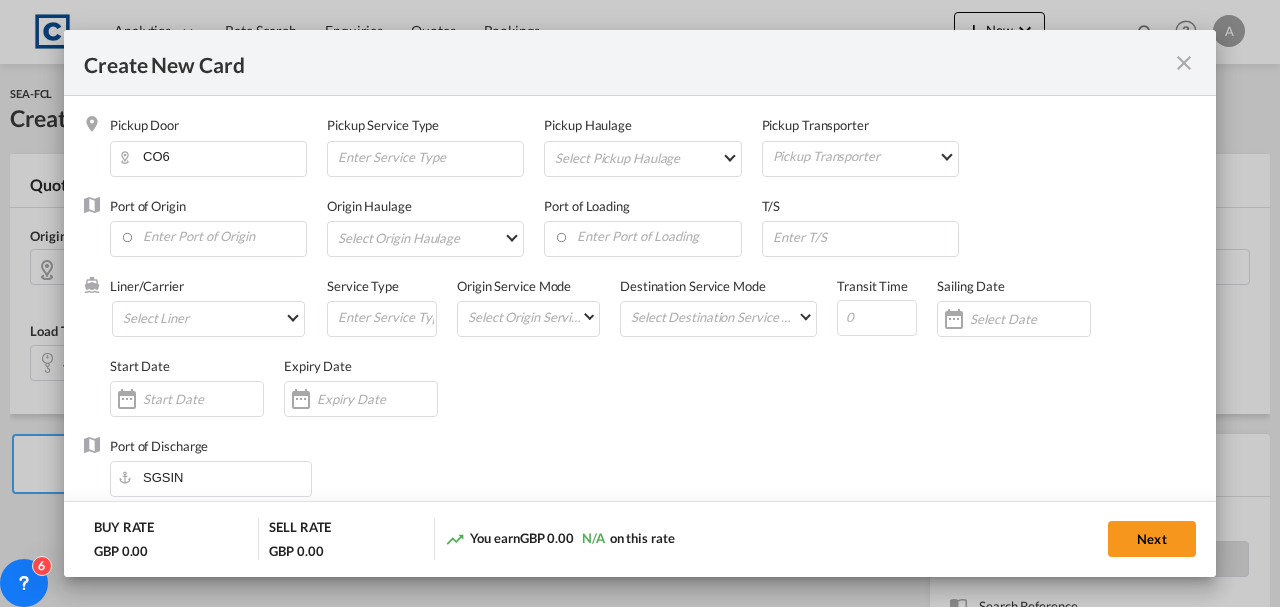 click at bounding box center [1184, 63] 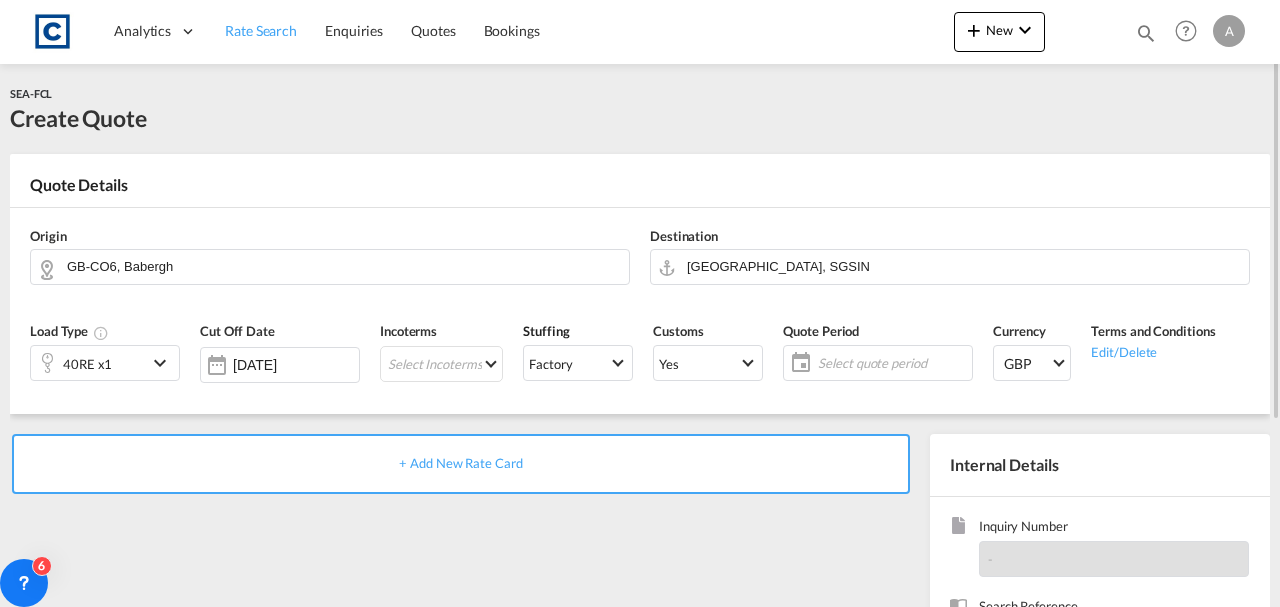 click on "Rate Search" at bounding box center (261, 30) 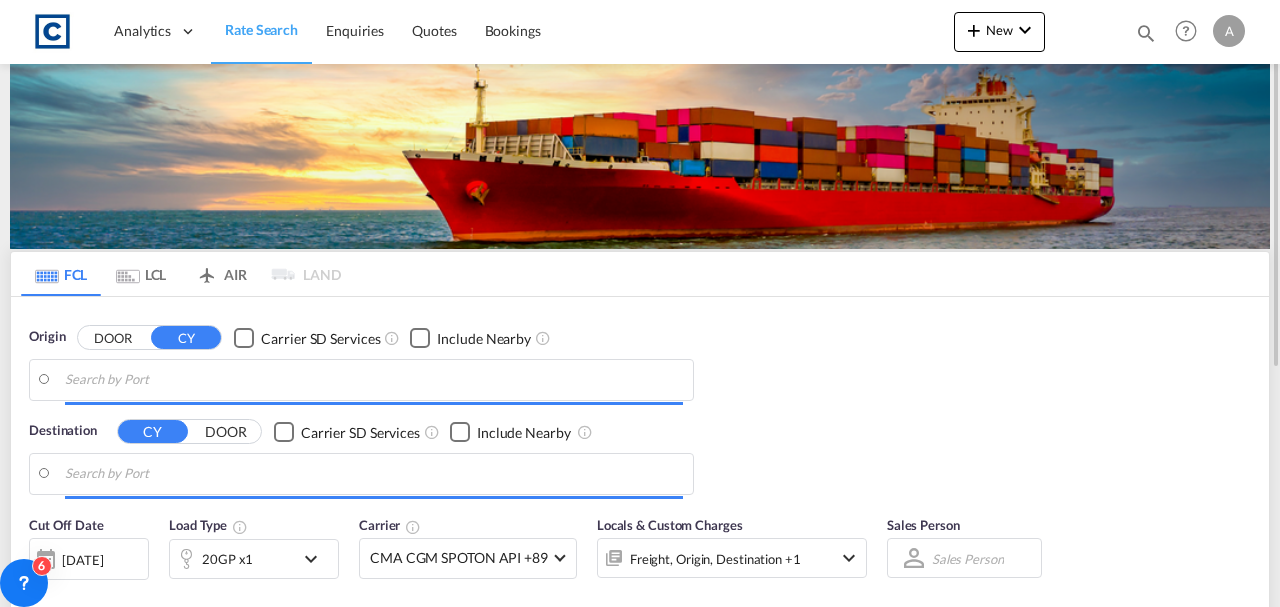 type on "GB-CO6, Babergh" 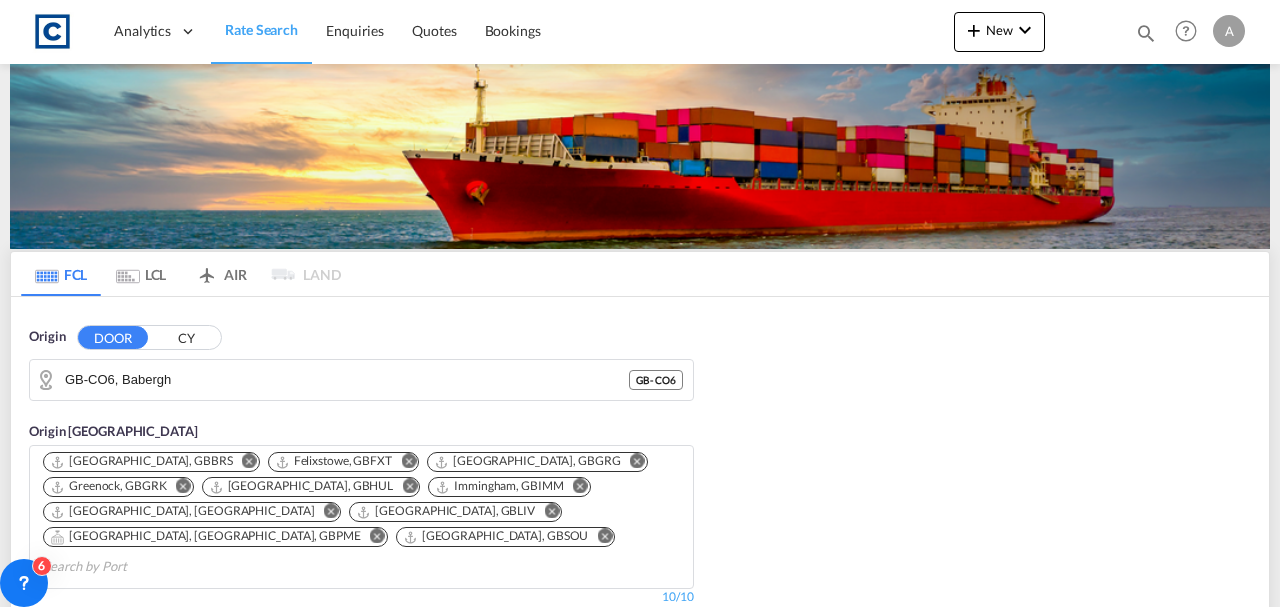 scroll, scrollTop: 533, scrollLeft: 0, axis: vertical 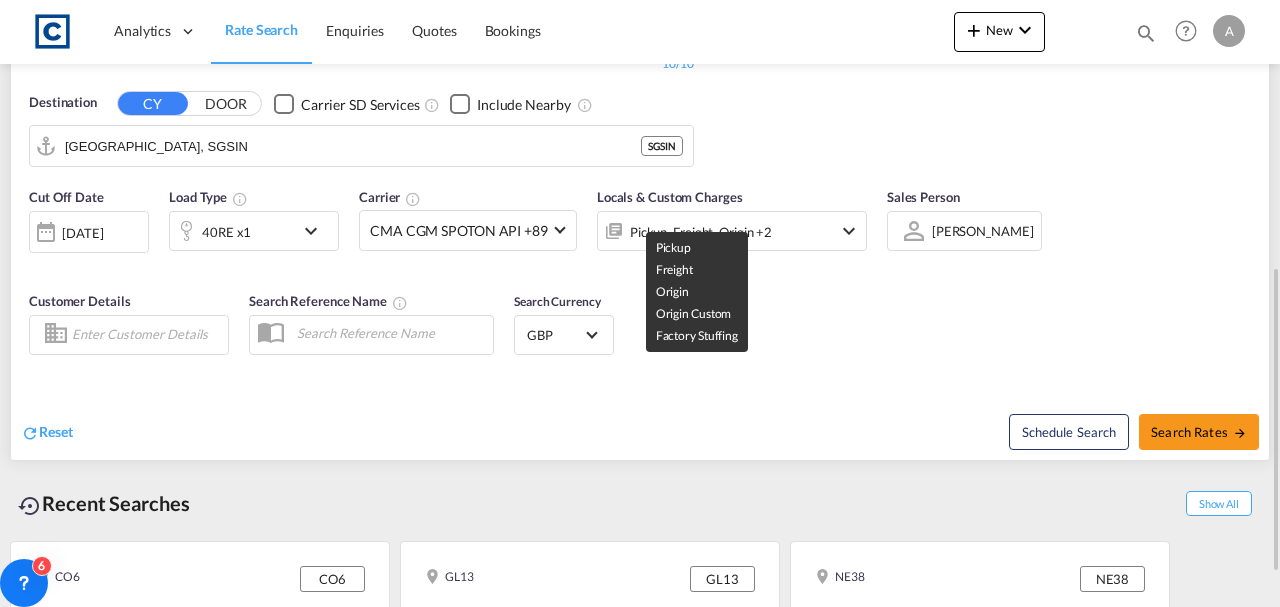 click on "Pickup,  Freight,  Origin +2" at bounding box center (701, 232) 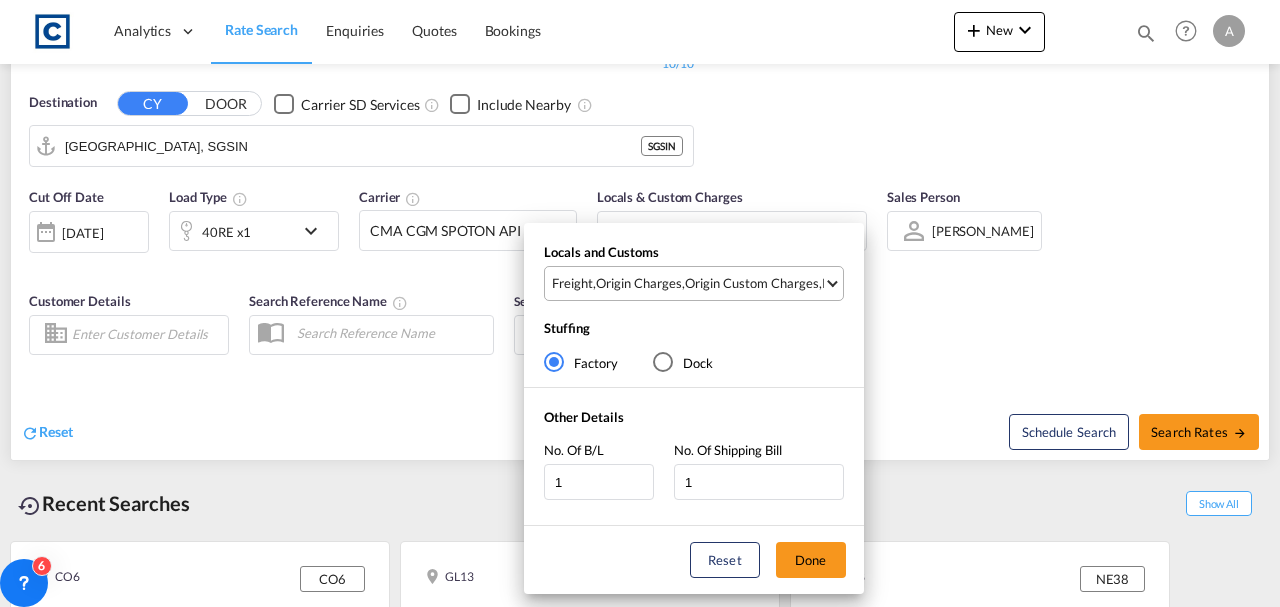 click on "Origin Charges" at bounding box center (639, 283) 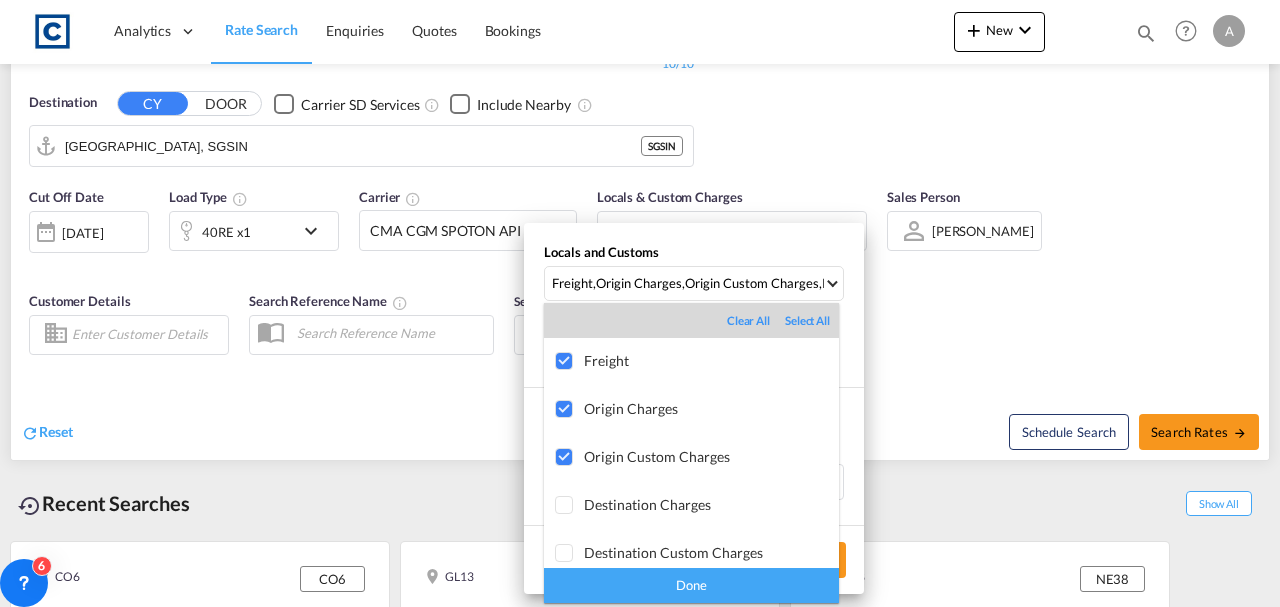 click on "Done" at bounding box center (691, 585) 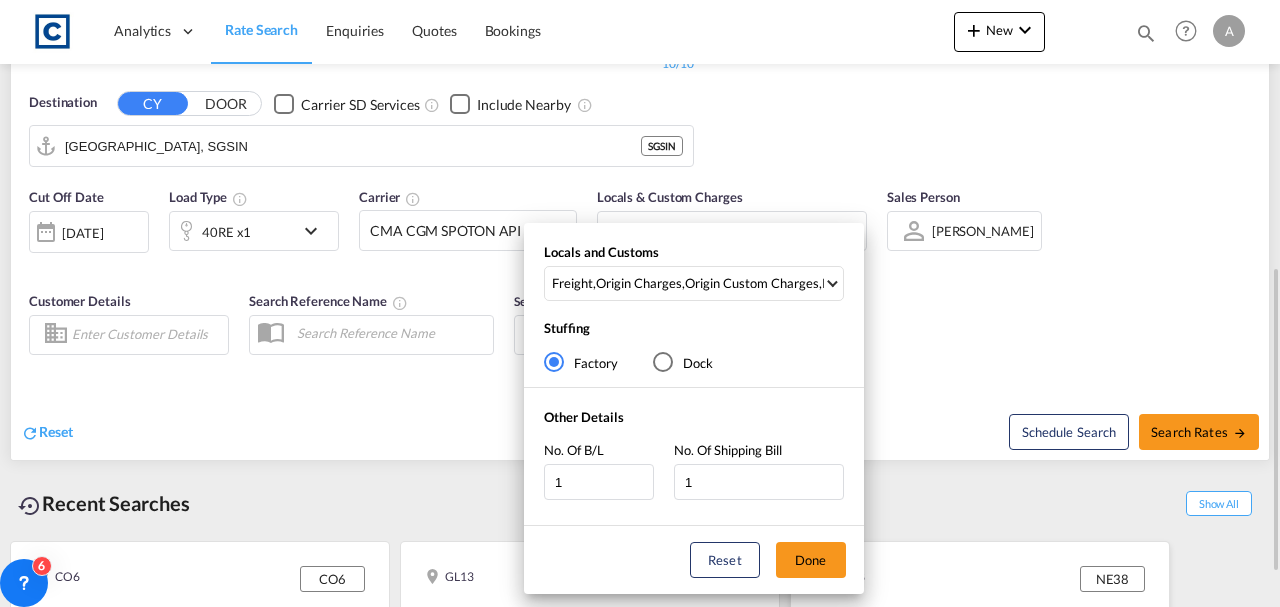 click on "Done" at bounding box center (811, 560) 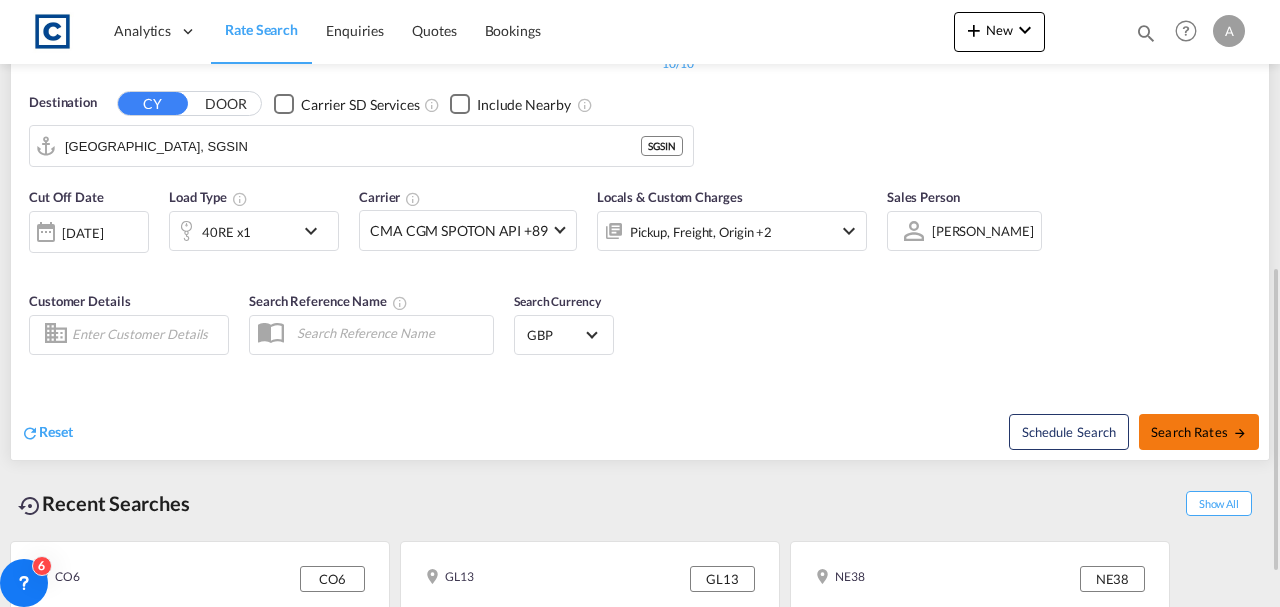 click on "Search Rates" at bounding box center (1199, 432) 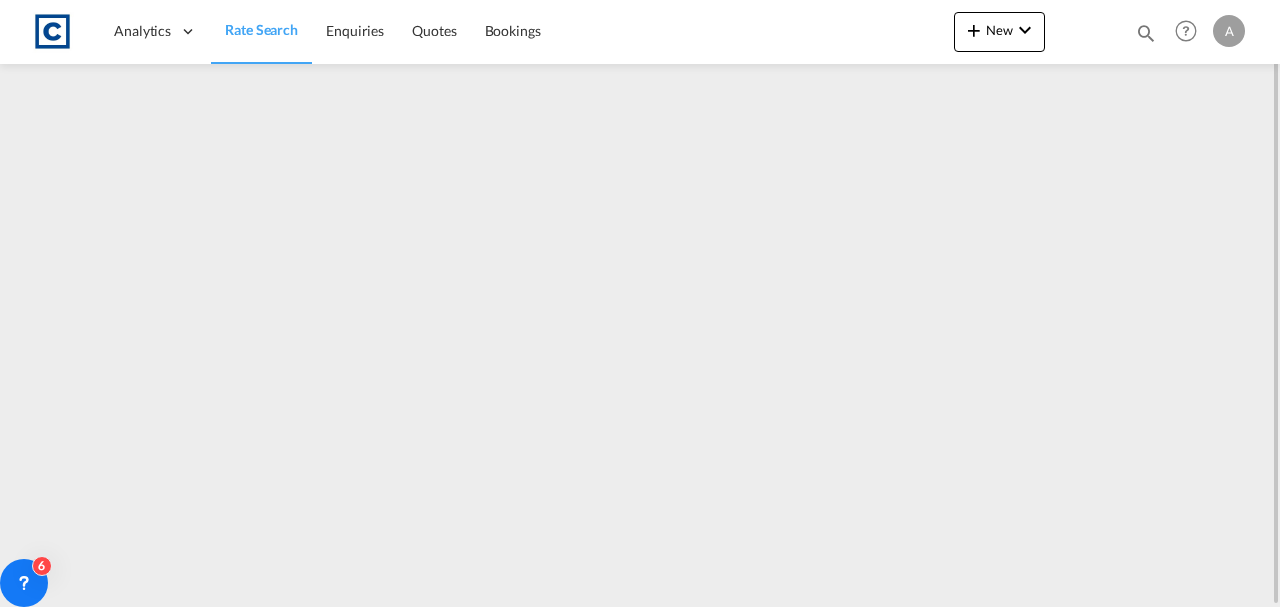 scroll, scrollTop: 0, scrollLeft: 0, axis: both 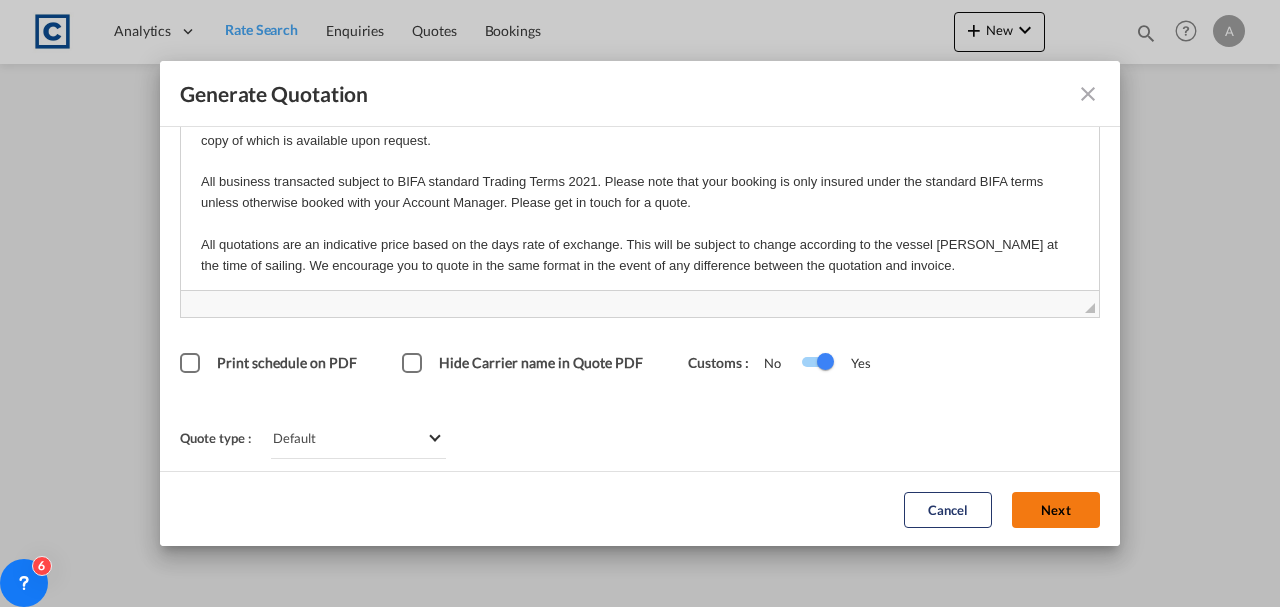 click on "Next" at bounding box center [1056, 509] 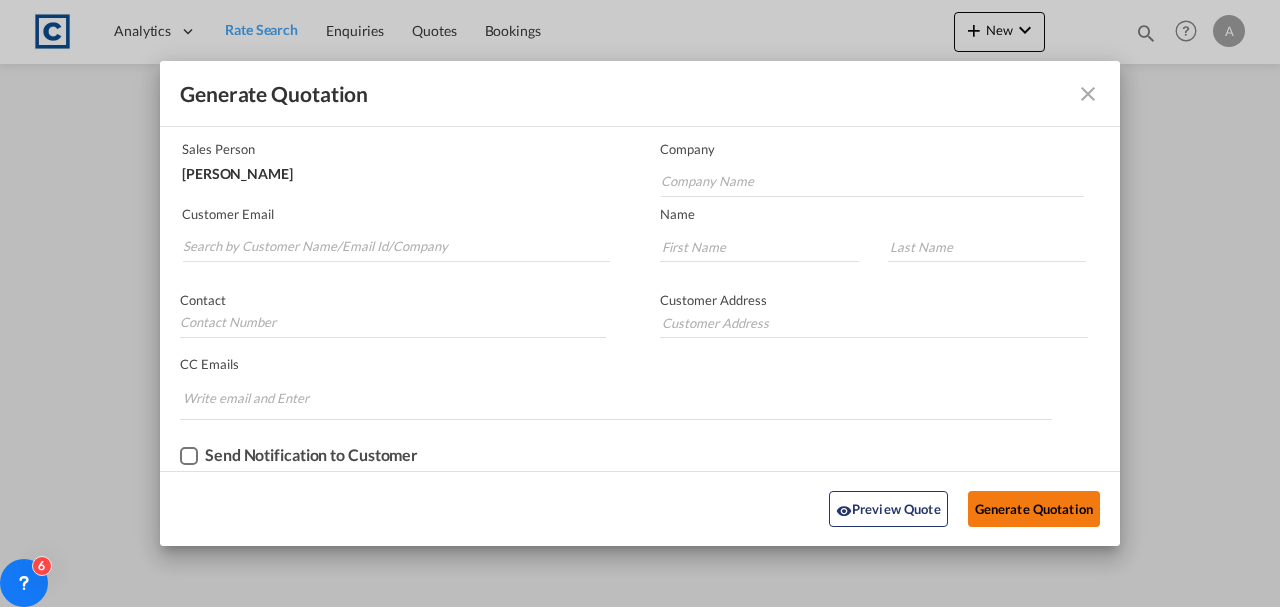 scroll, scrollTop: 121, scrollLeft: 0, axis: vertical 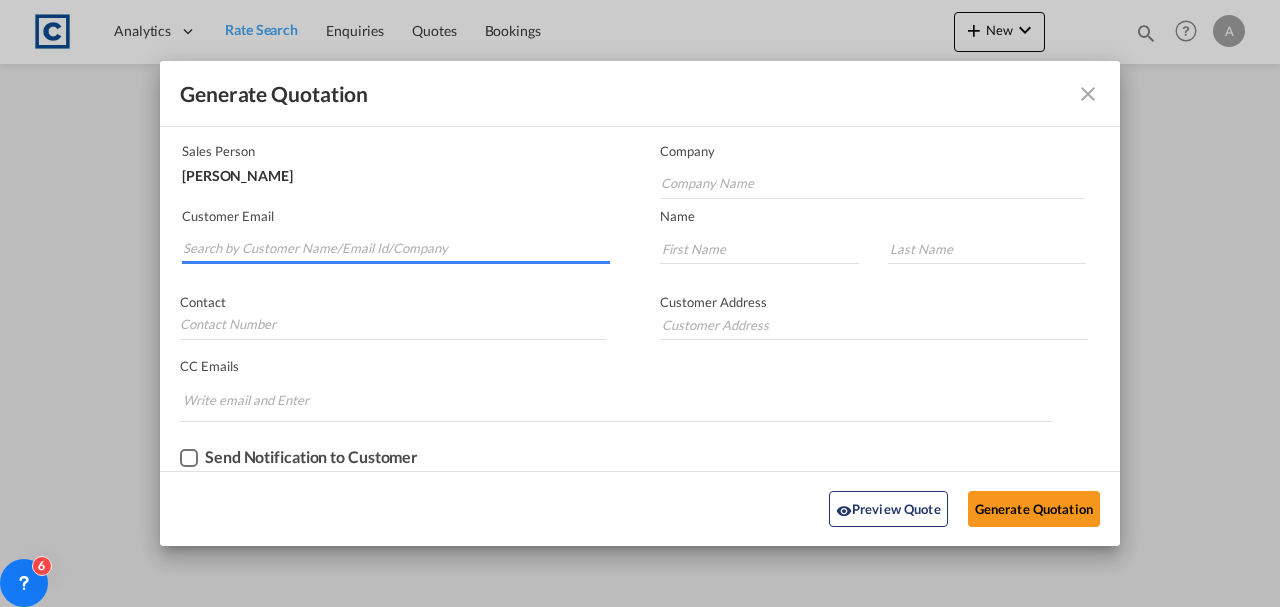 click at bounding box center [396, 249] 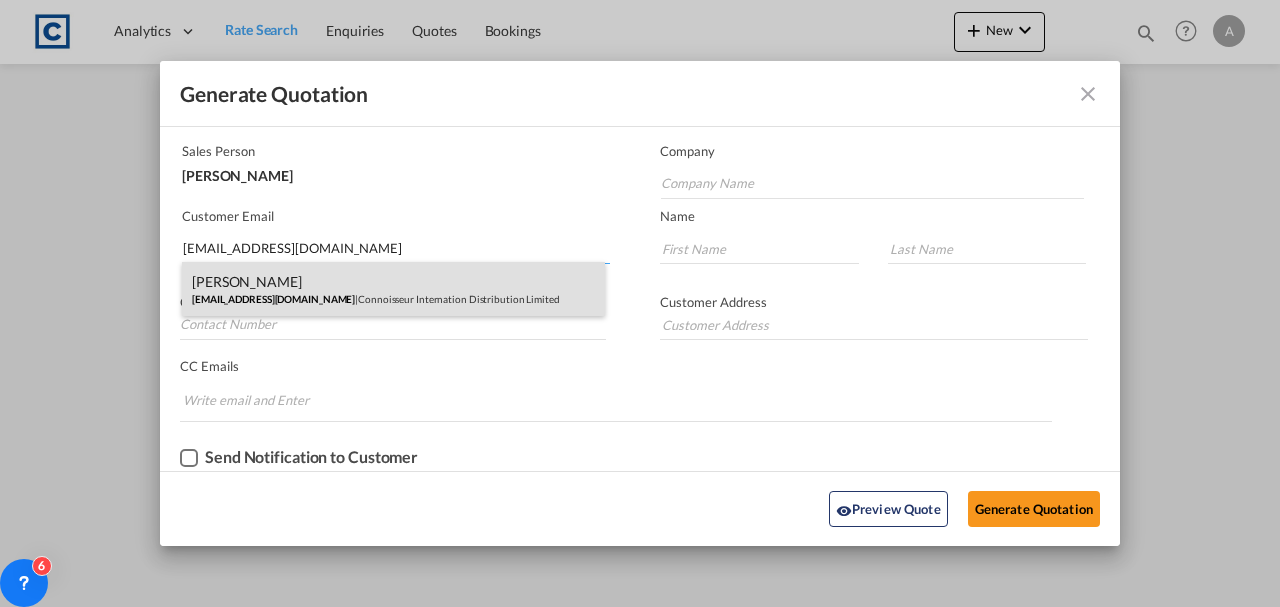 type on "[EMAIL_ADDRESS][DOMAIN_NAME]" 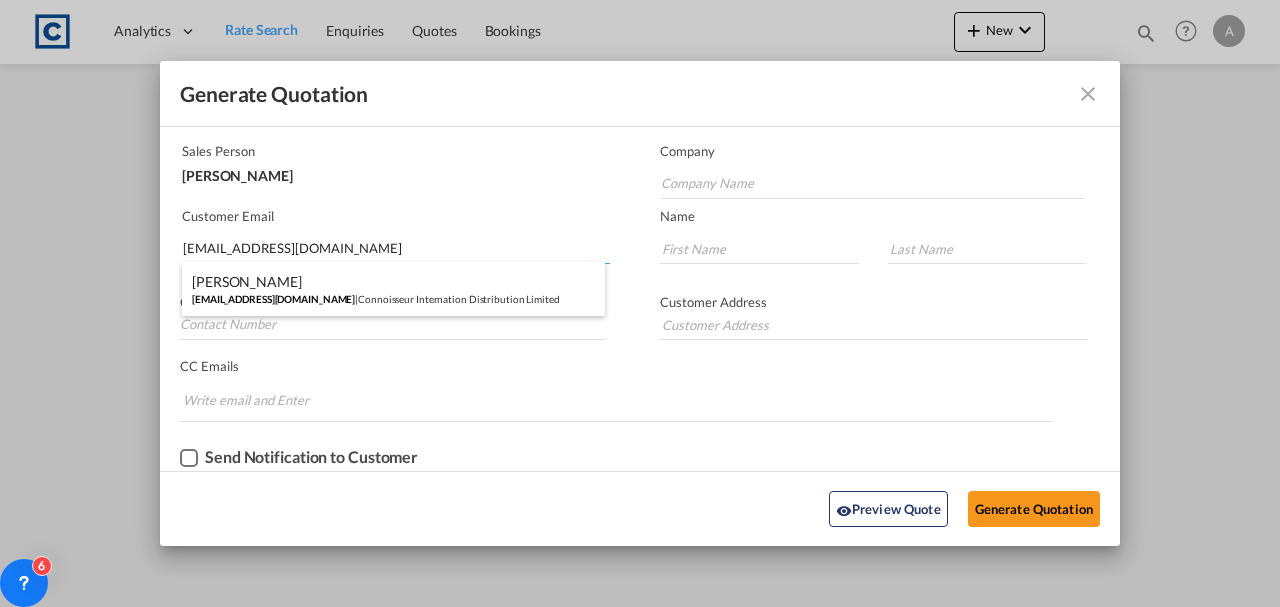 type on "Connoisseur Internation Distribution Limited" 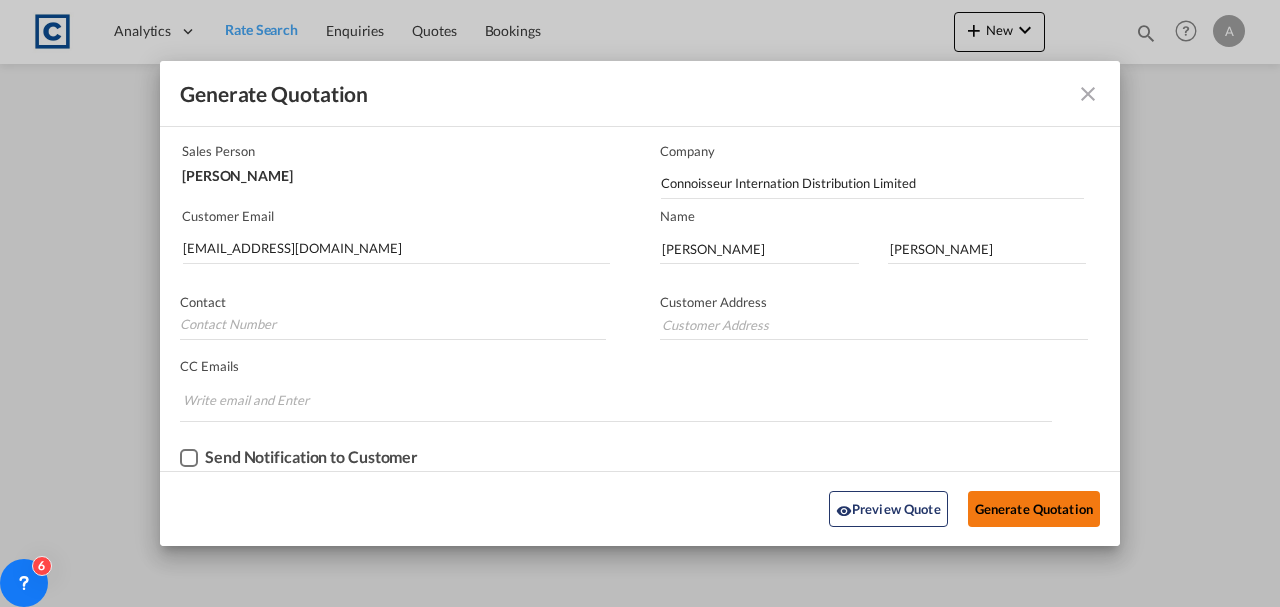 click on "Generate Quotation" at bounding box center (1034, 509) 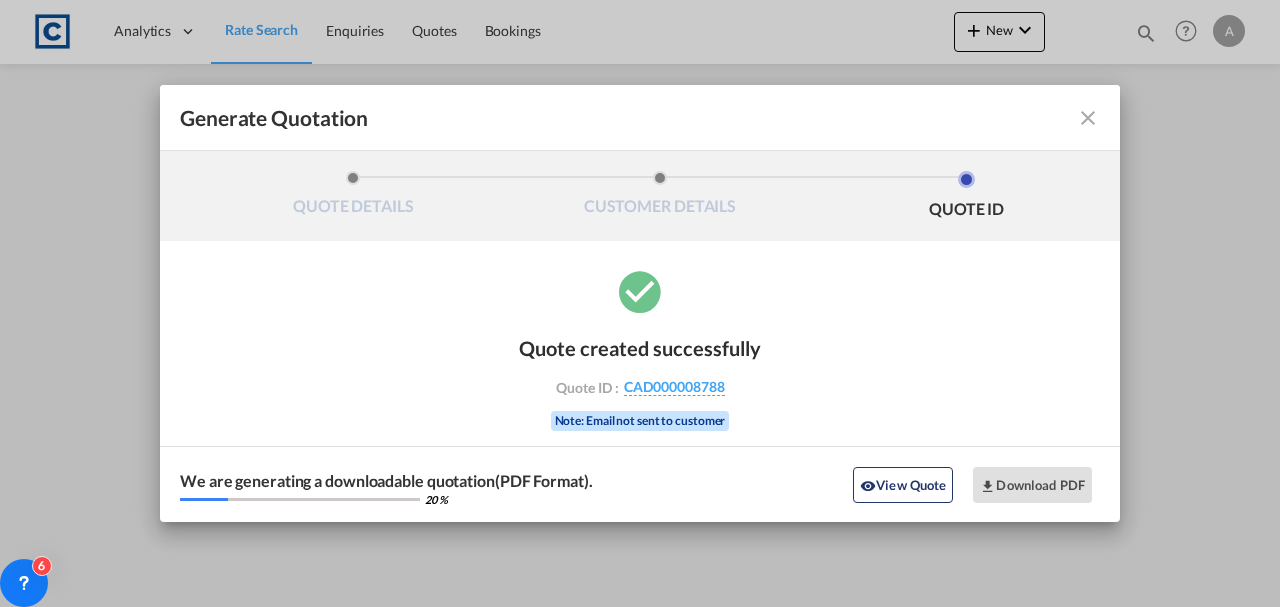 scroll, scrollTop: 0, scrollLeft: 0, axis: both 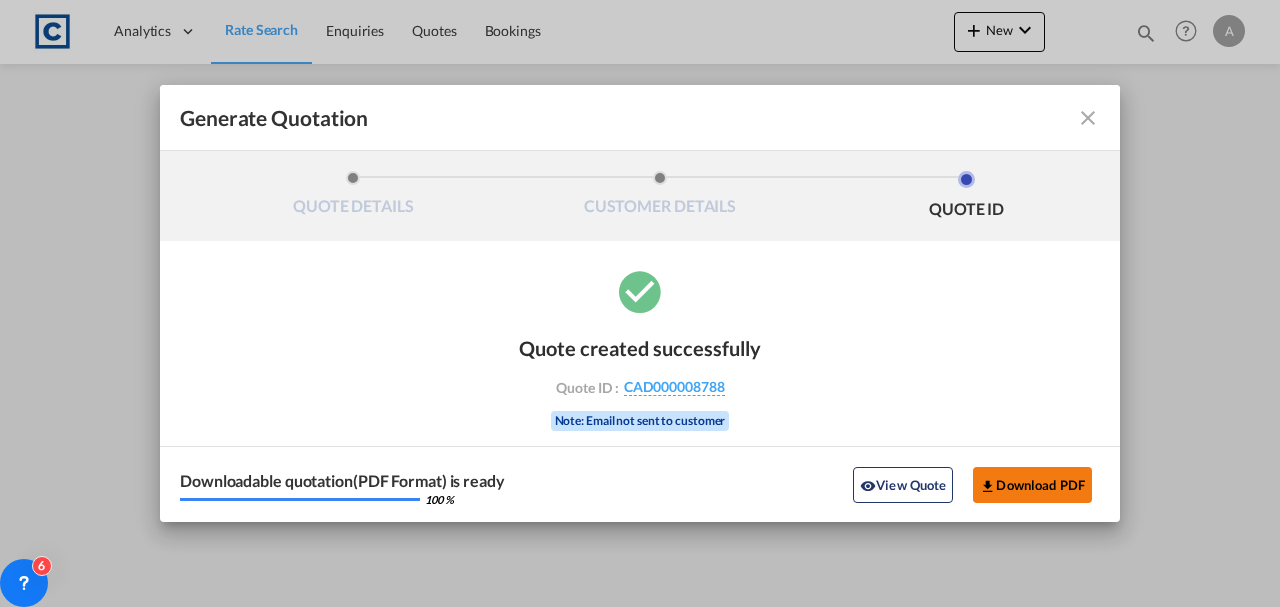 click on "Download PDF" at bounding box center (1032, 485) 